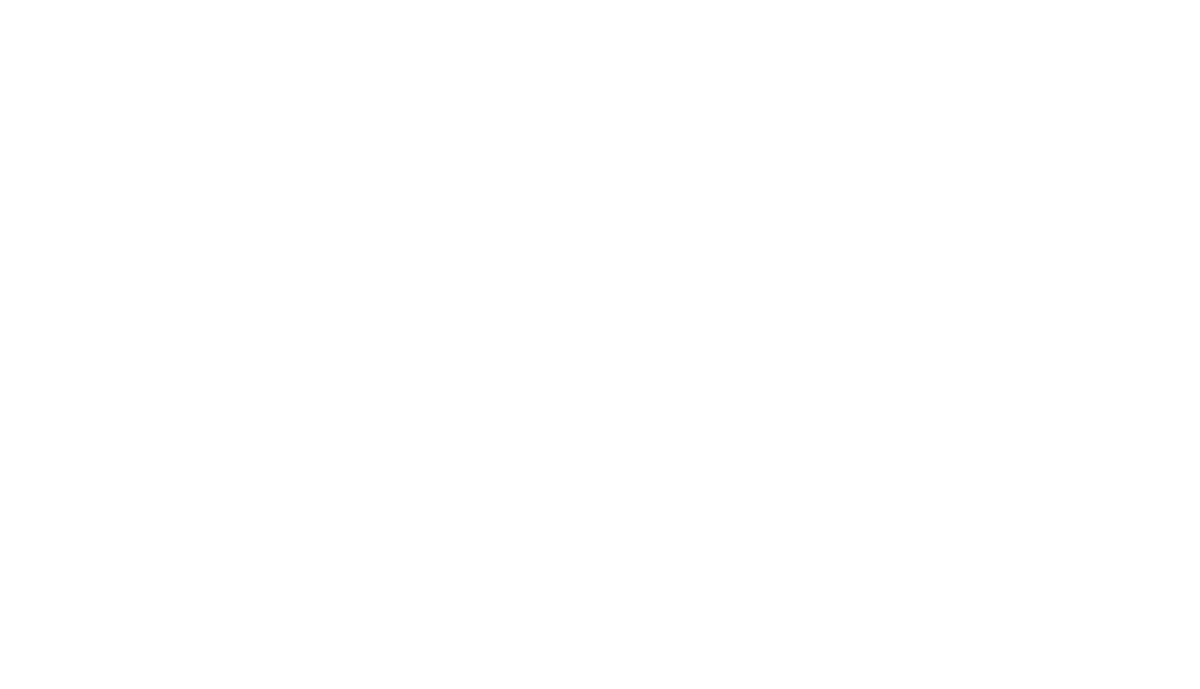 scroll, scrollTop: 0, scrollLeft: 0, axis: both 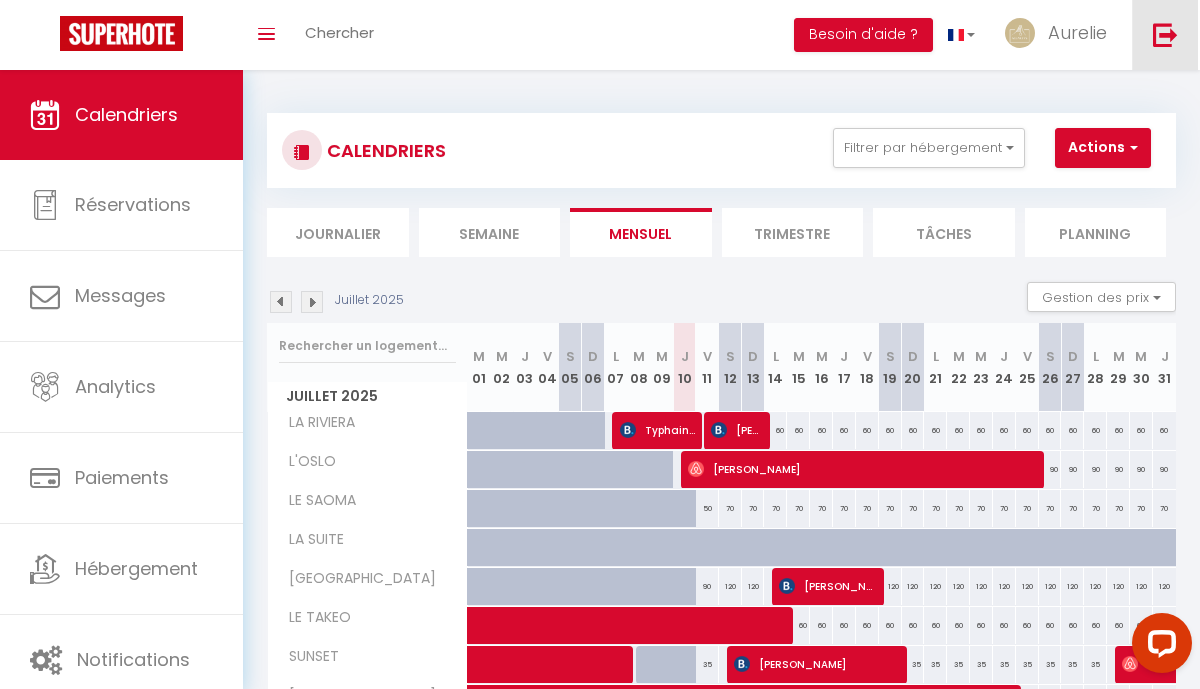 click at bounding box center [1165, 34] 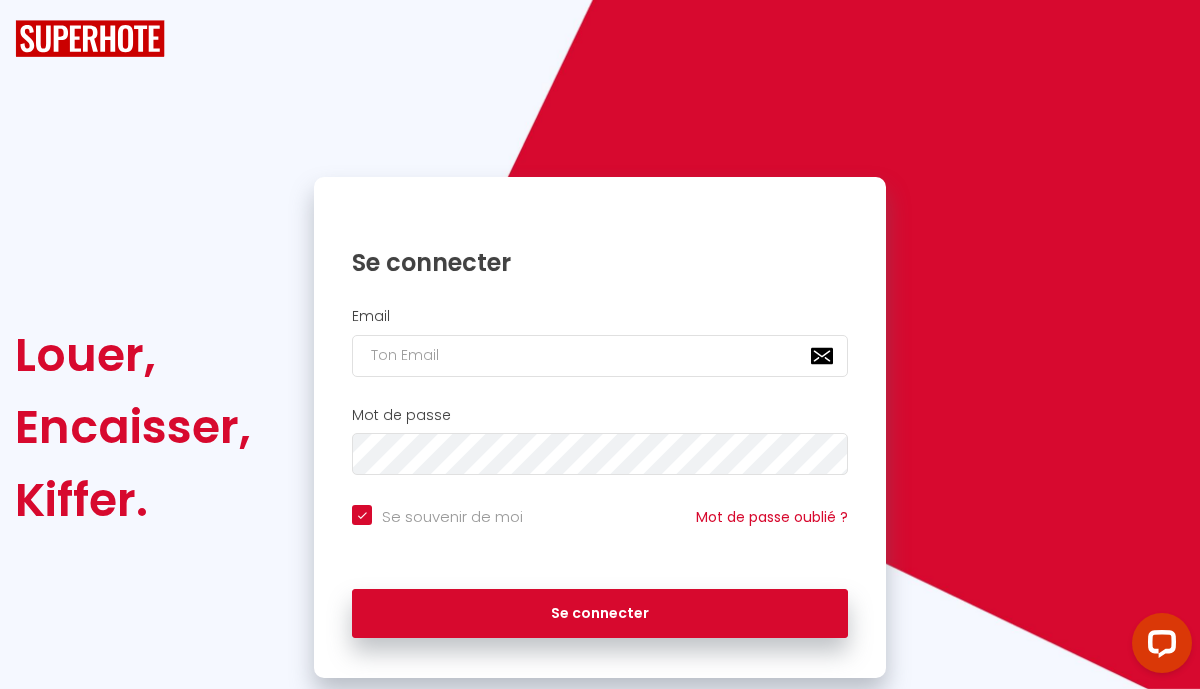 checkbox on "true" 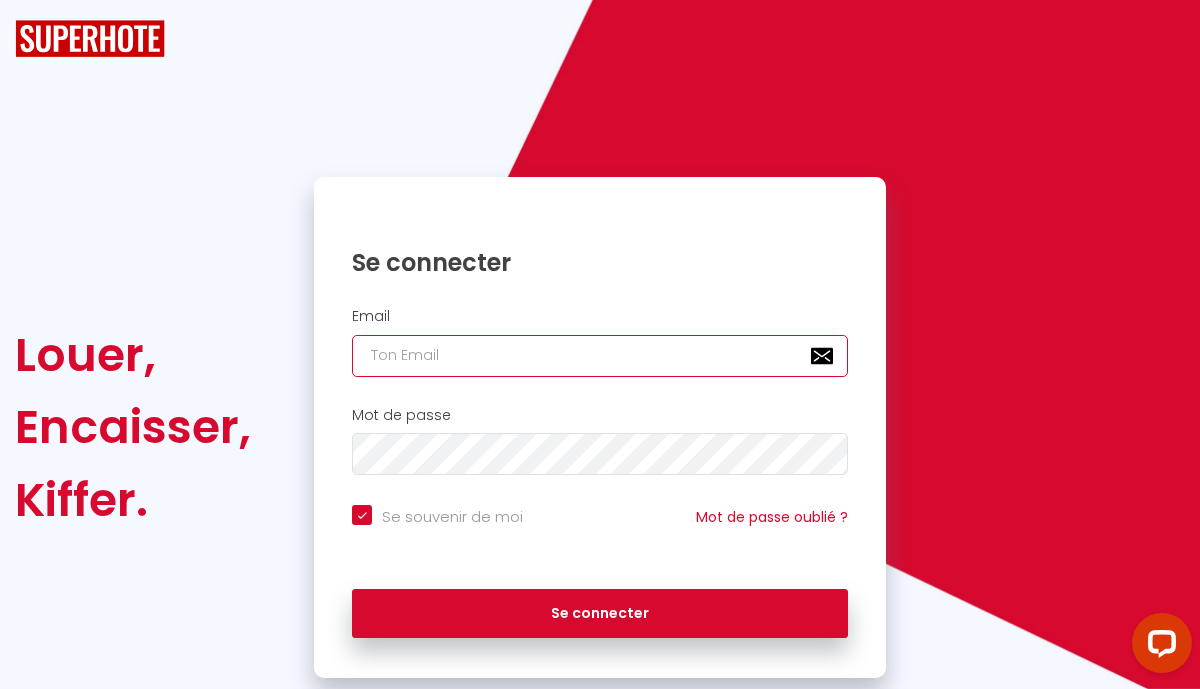 type on "[EMAIL_ADDRESS][DOMAIN_NAME]" 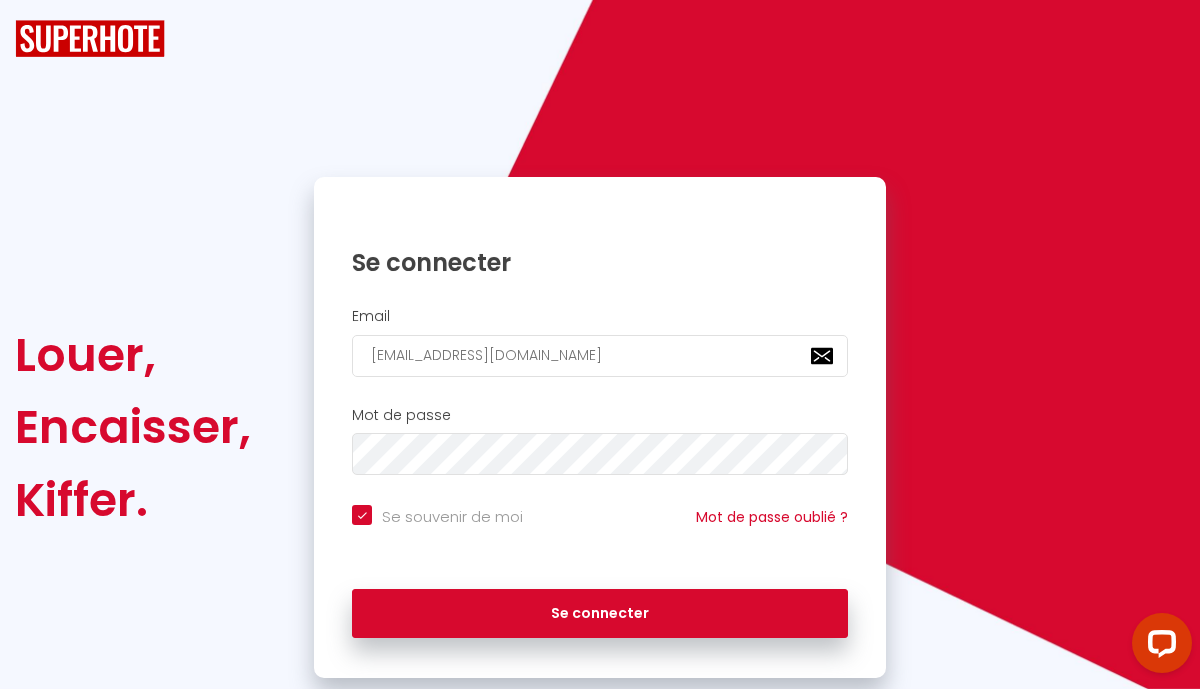checkbox on "true" 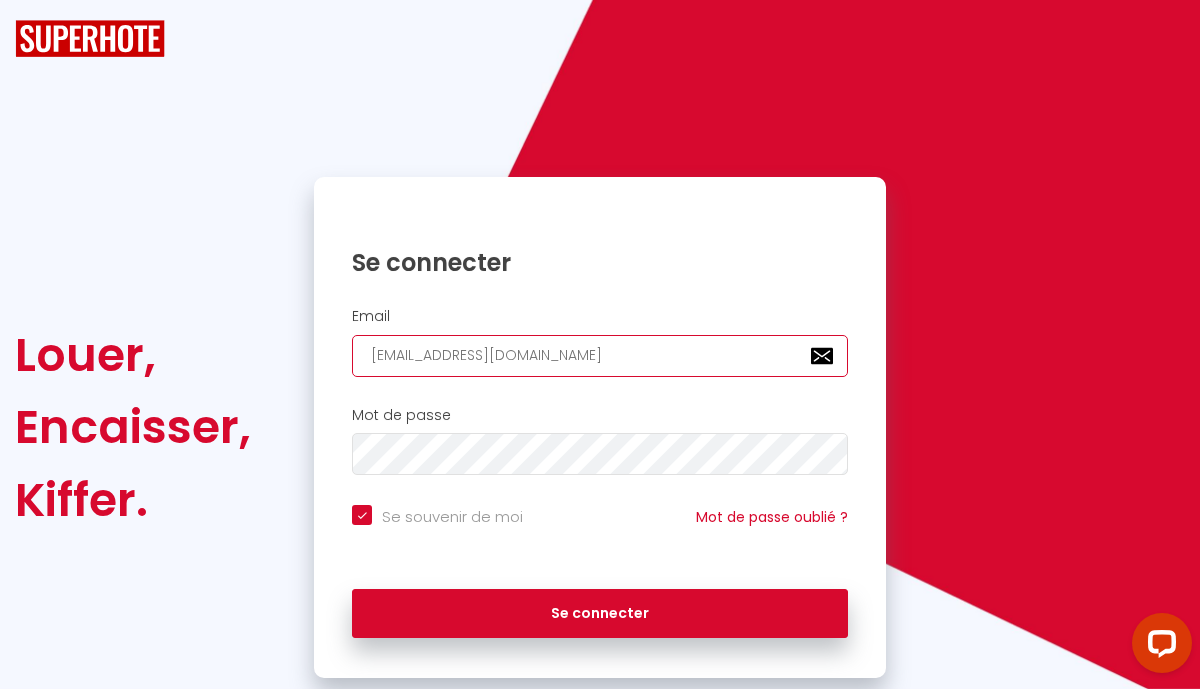 drag, startPoint x: 600, startPoint y: 353, endPoint x: 343, endPoint y: 352, distance: 257.00195 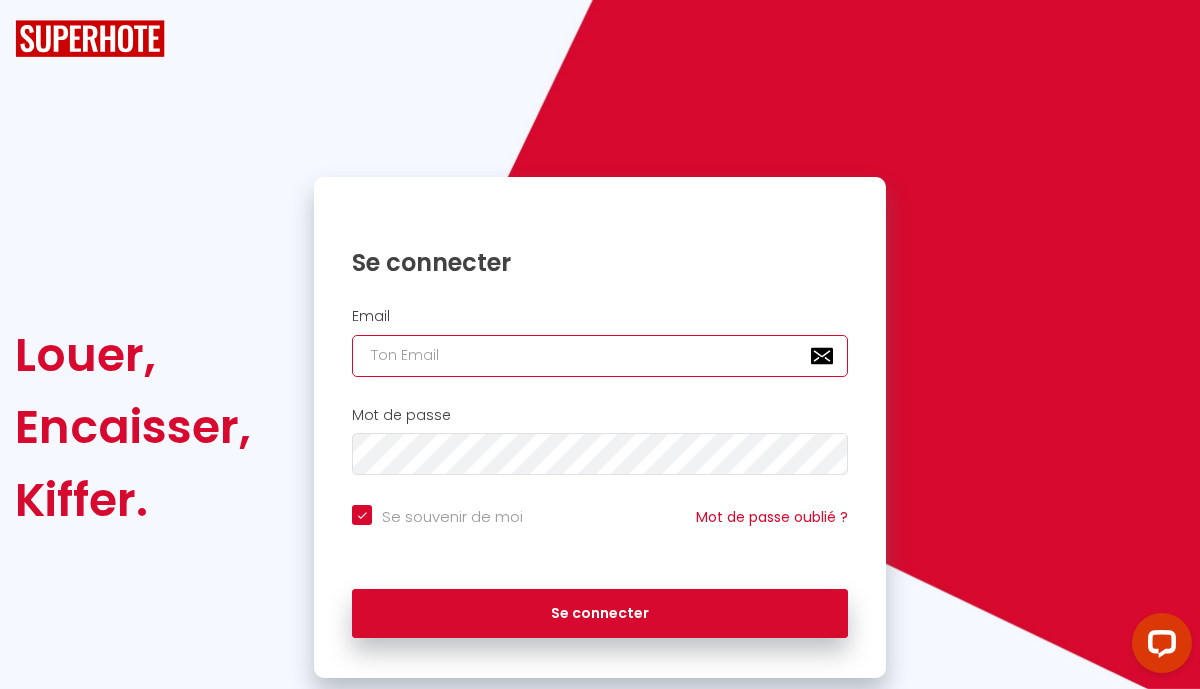 click at bounding box center (600, 356) 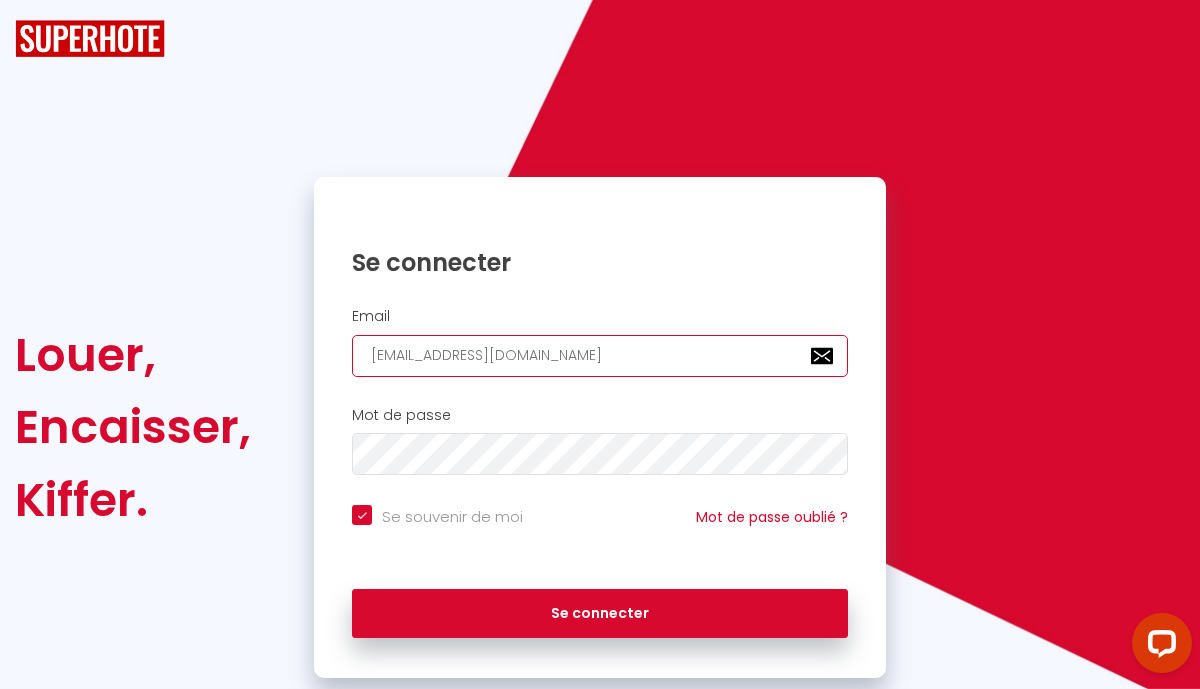 checkbox on "true" 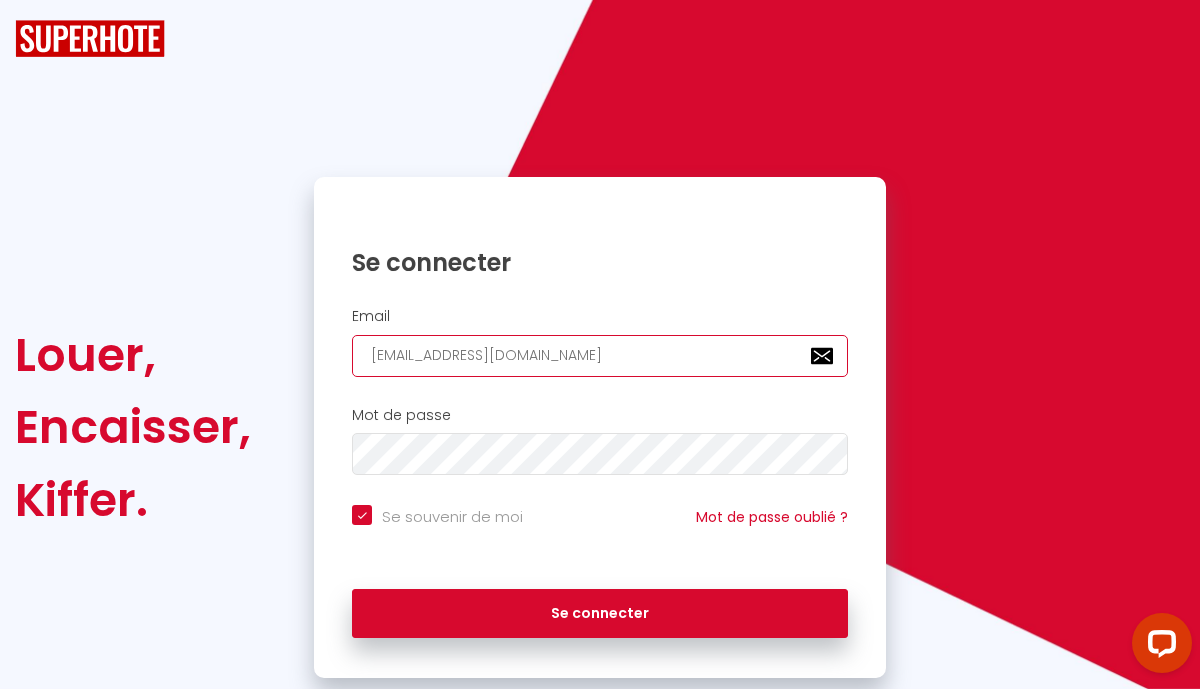 type on "[EMAIL_ADDRESS][DOMAIN_NAME]" 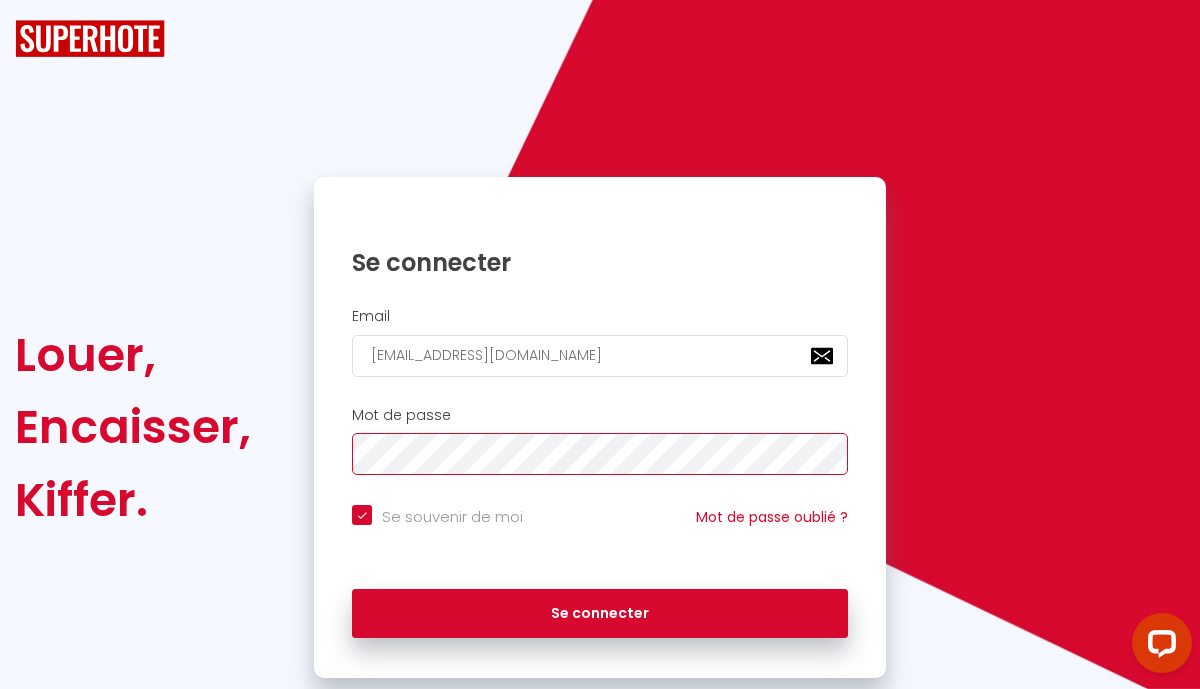 click on "Mot de passe" at bounding box center (600, 441) 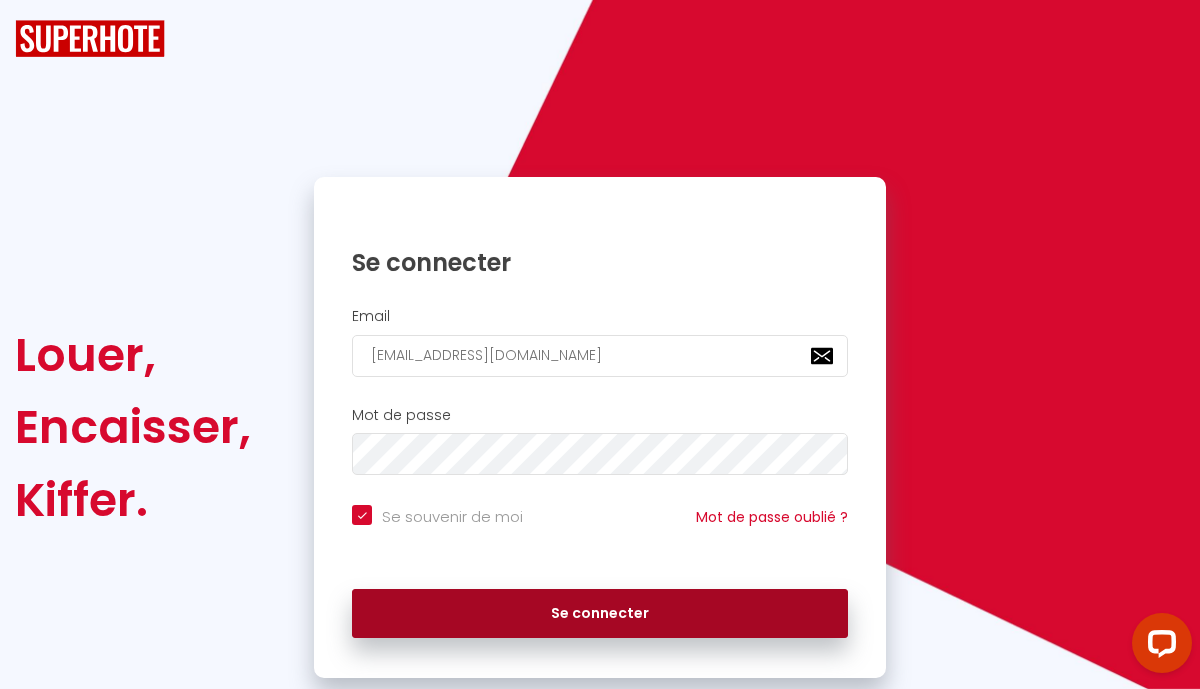 click on "Se connecter" at bounding box center [600, 614] 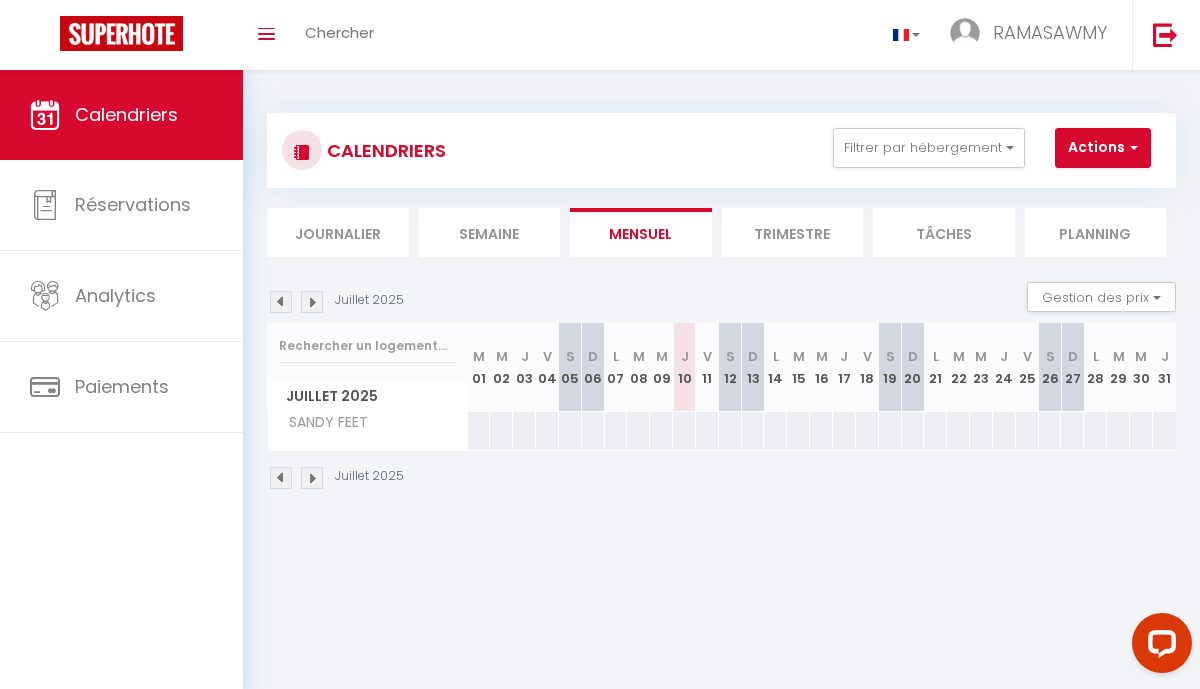 click at bounding box center (312, 302) 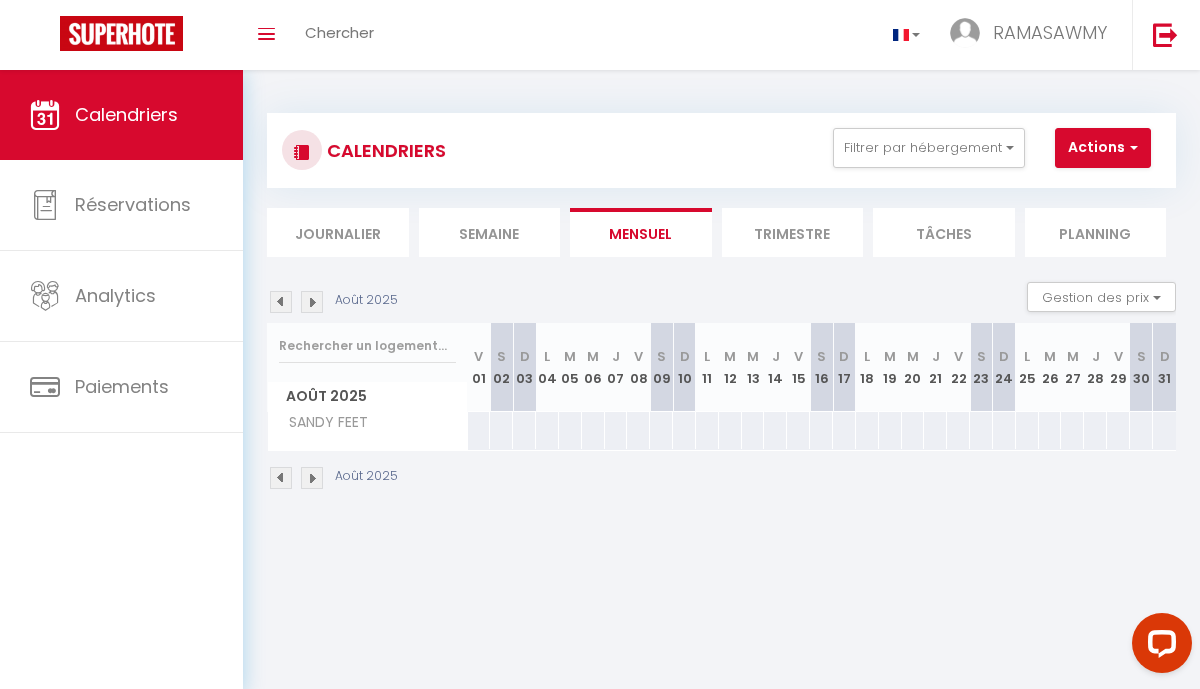 click at bounding box center [312, 302] 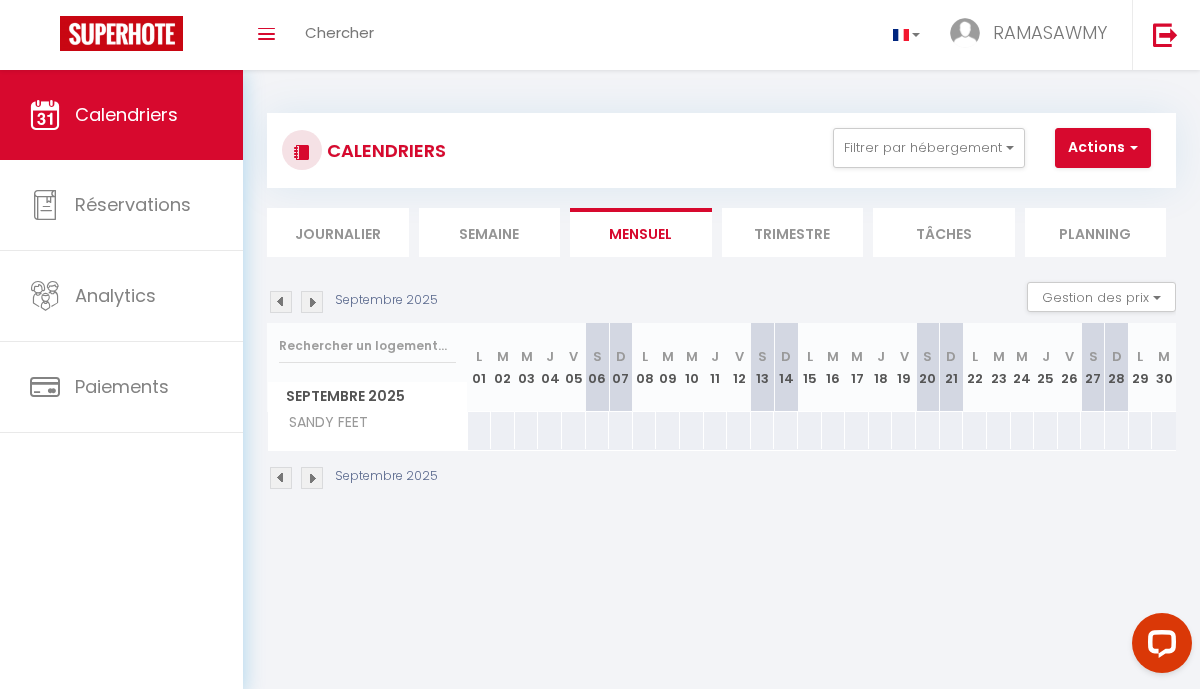 click at bounding box center [312, 302] 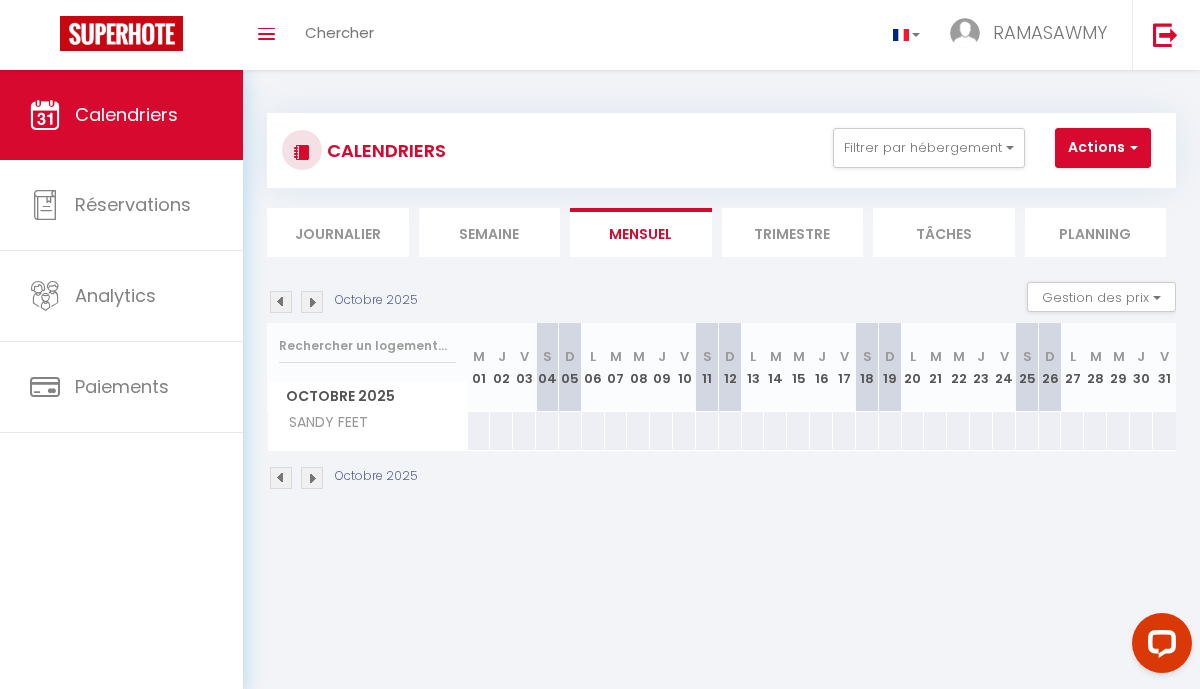 click at bounding box center (312, 302) 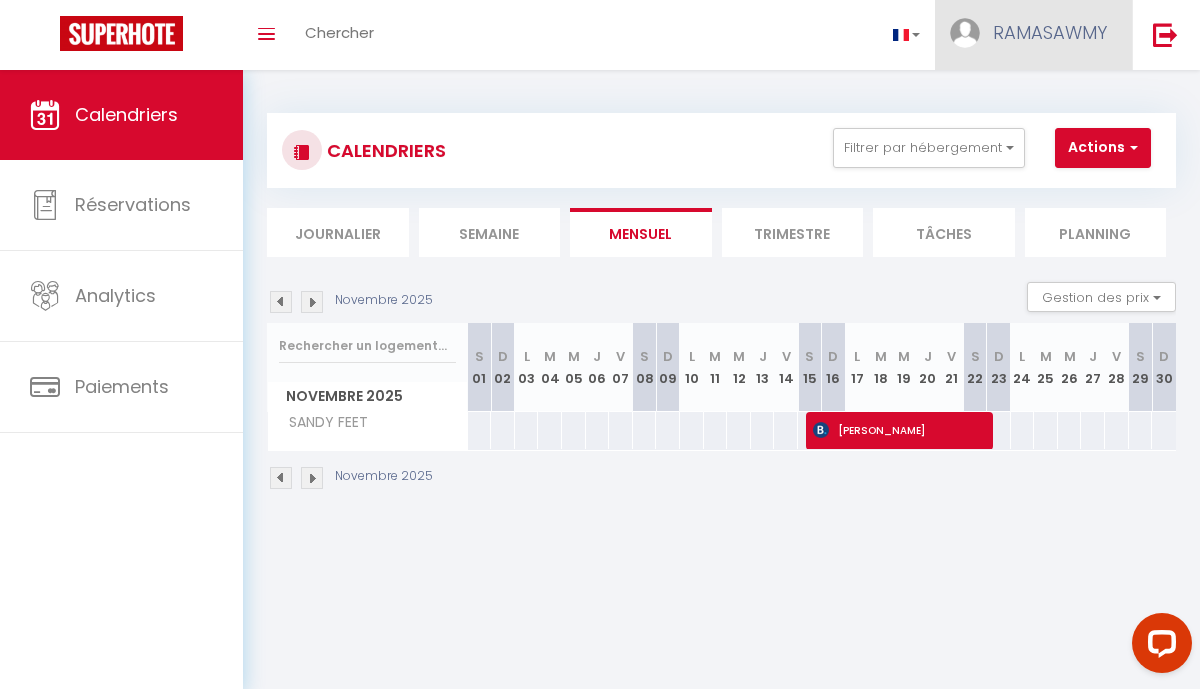 click on "RAMASAWMY" at bounding box center (1050, 32) 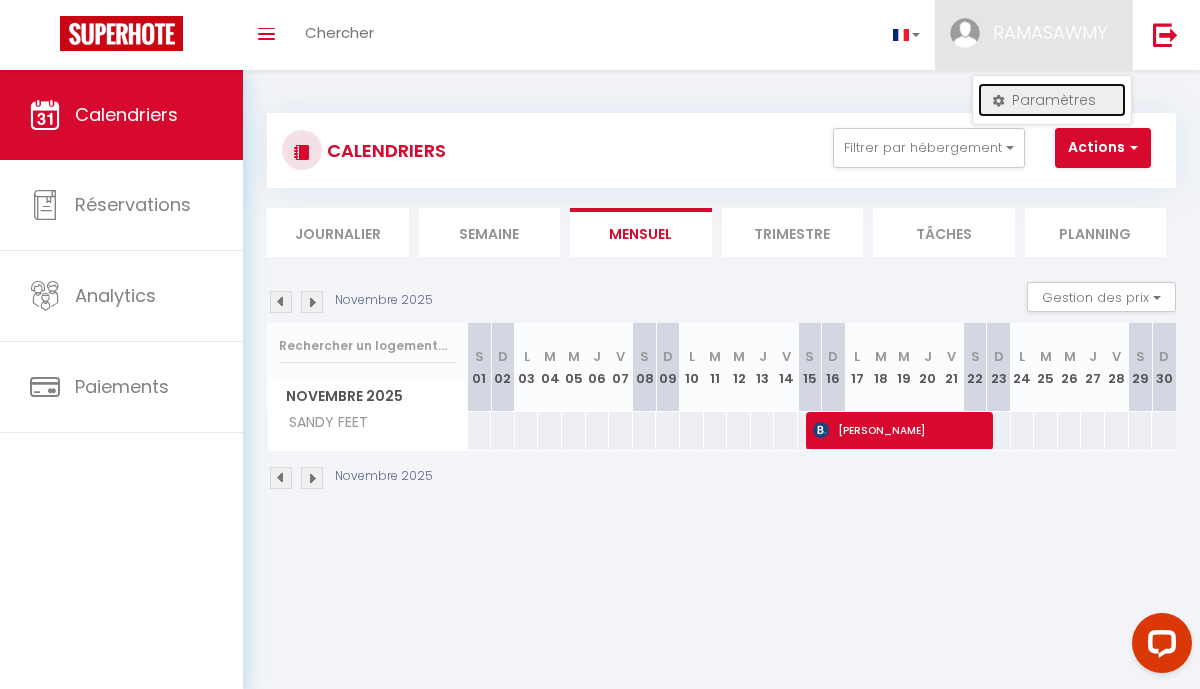 click on "Paramètres" at bounding box center [1052, 100] 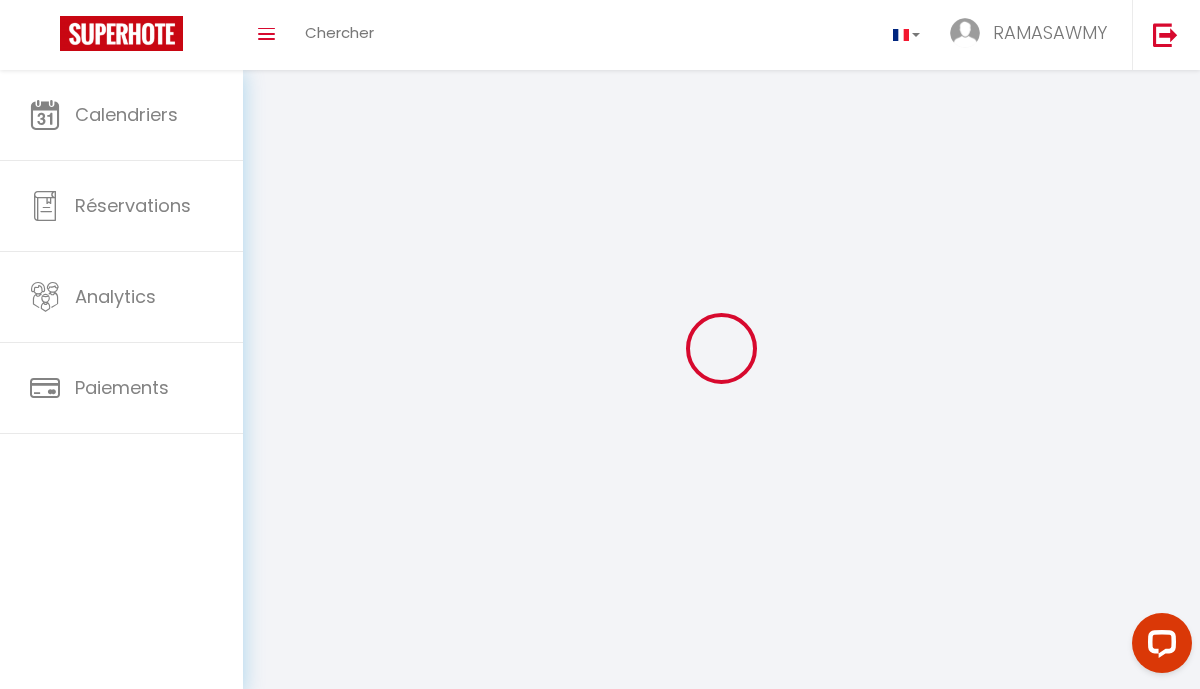 select 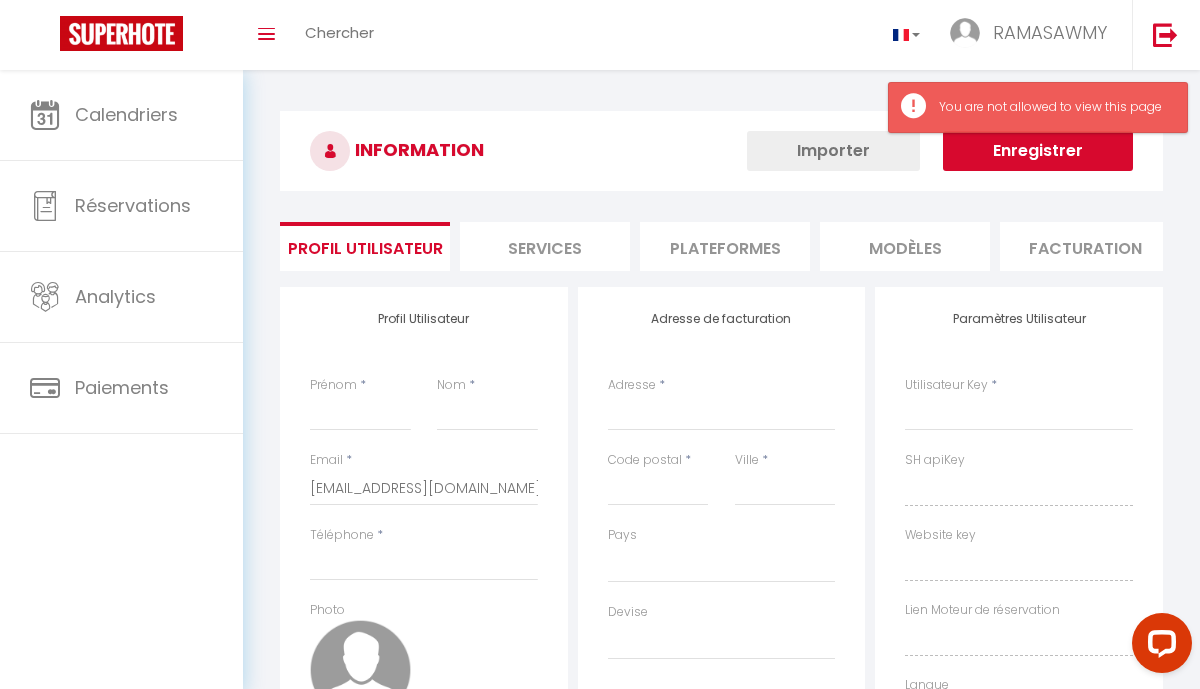 select 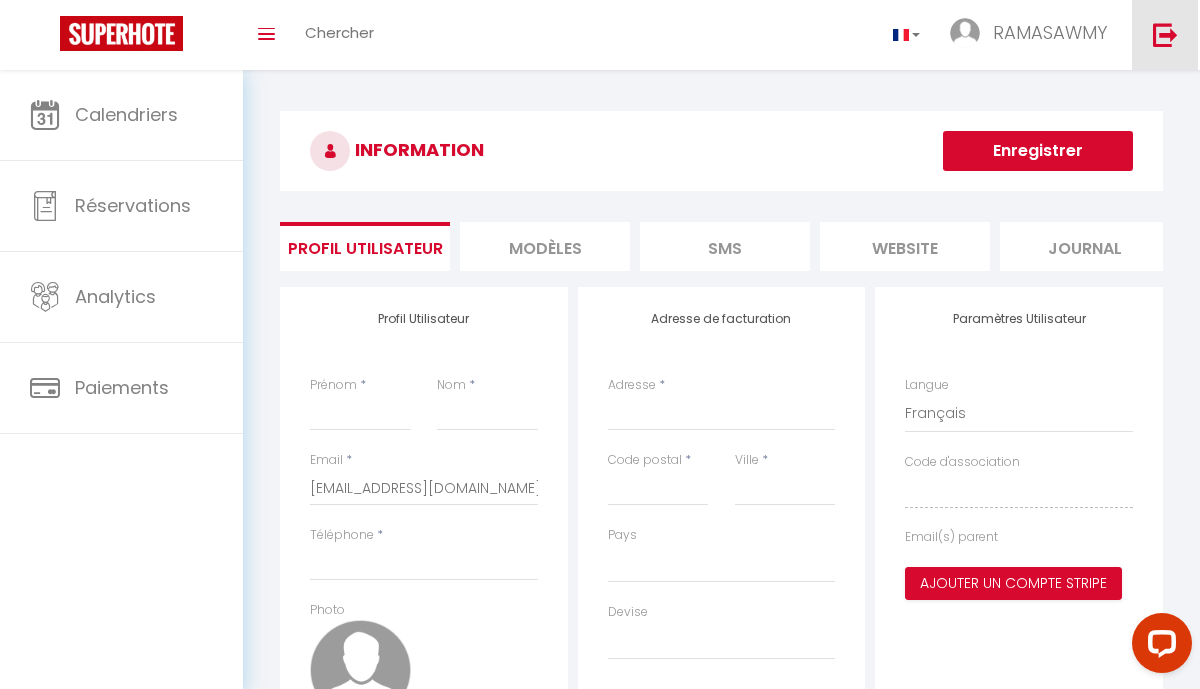click at bounding box center (1165, 34) 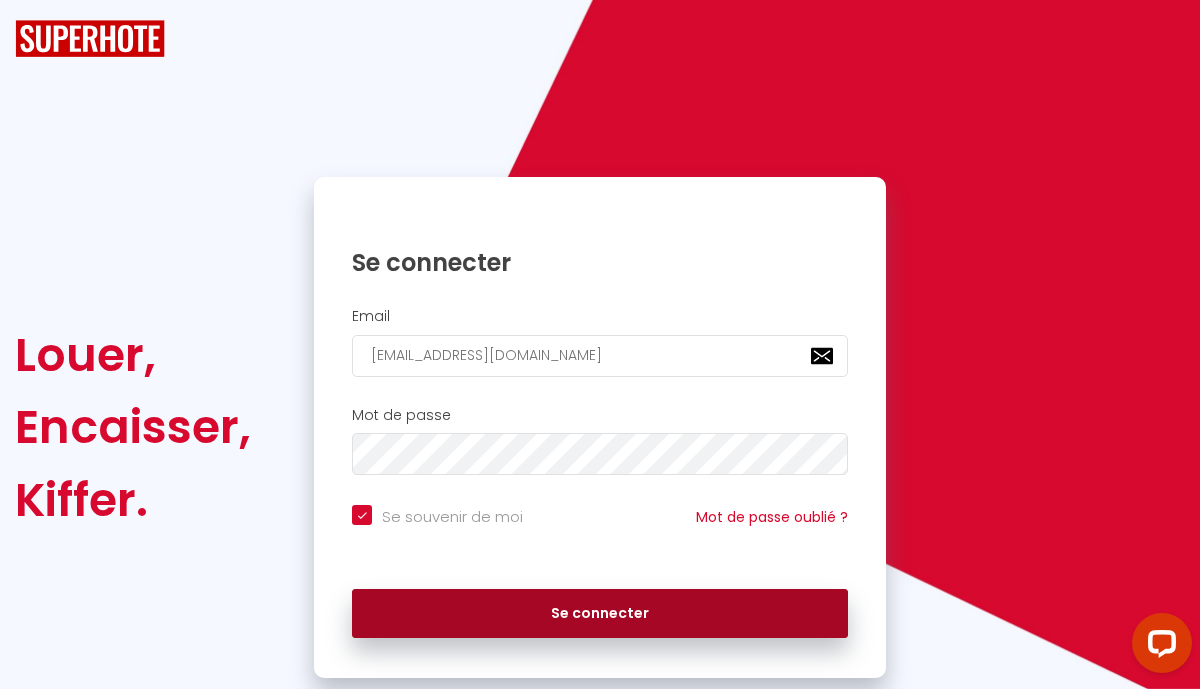 click on "Se connecter" at bounding box center [600, 614] 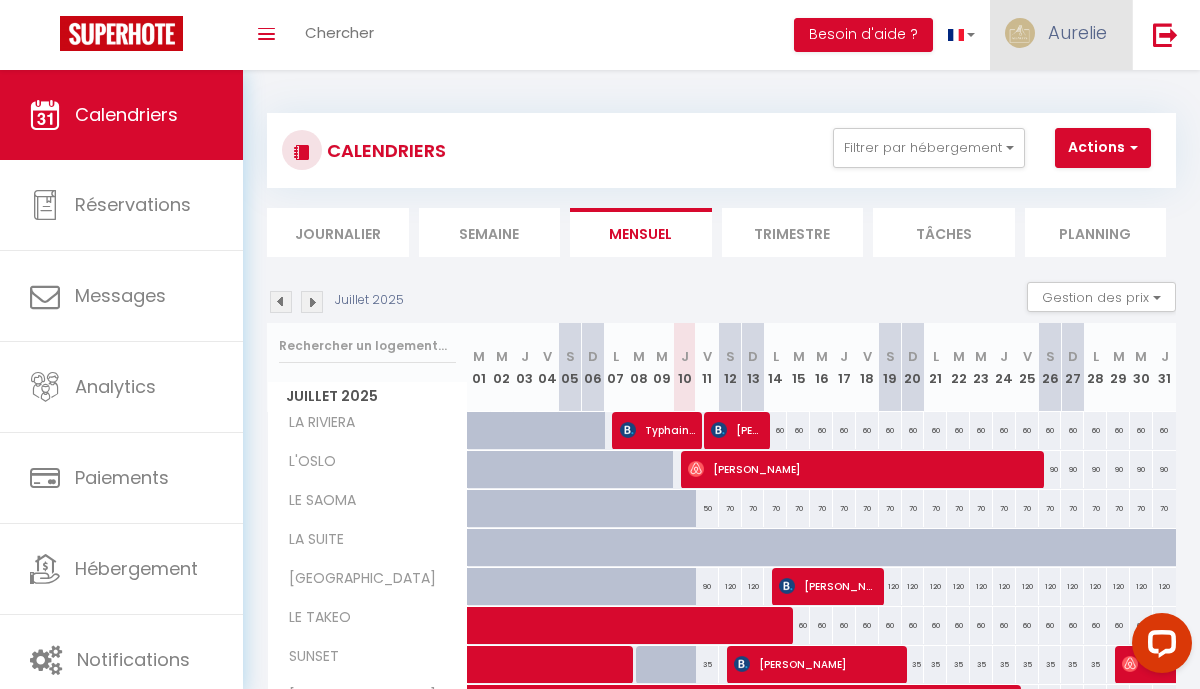 click on "Aurelie" at bounding box center (1077, 32) 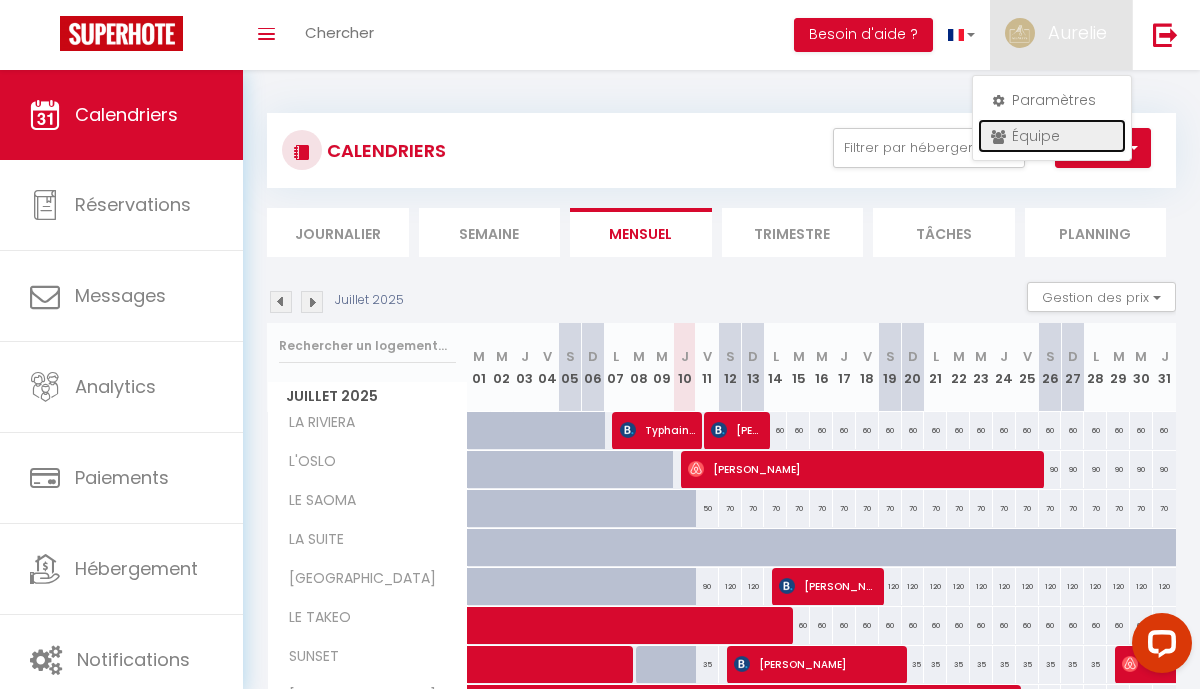 click on "Équipe" at bounding box center [1052, 136] 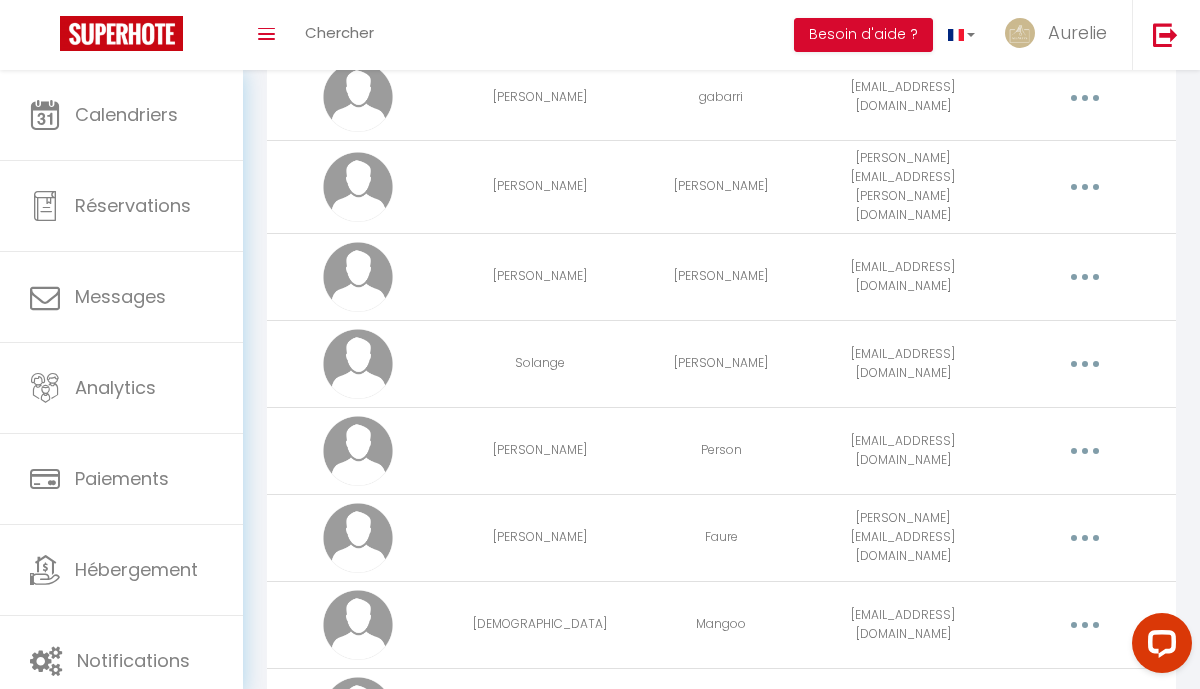 scroll, scrollTop: 2397, scrollLeft: 0, axis: vertical 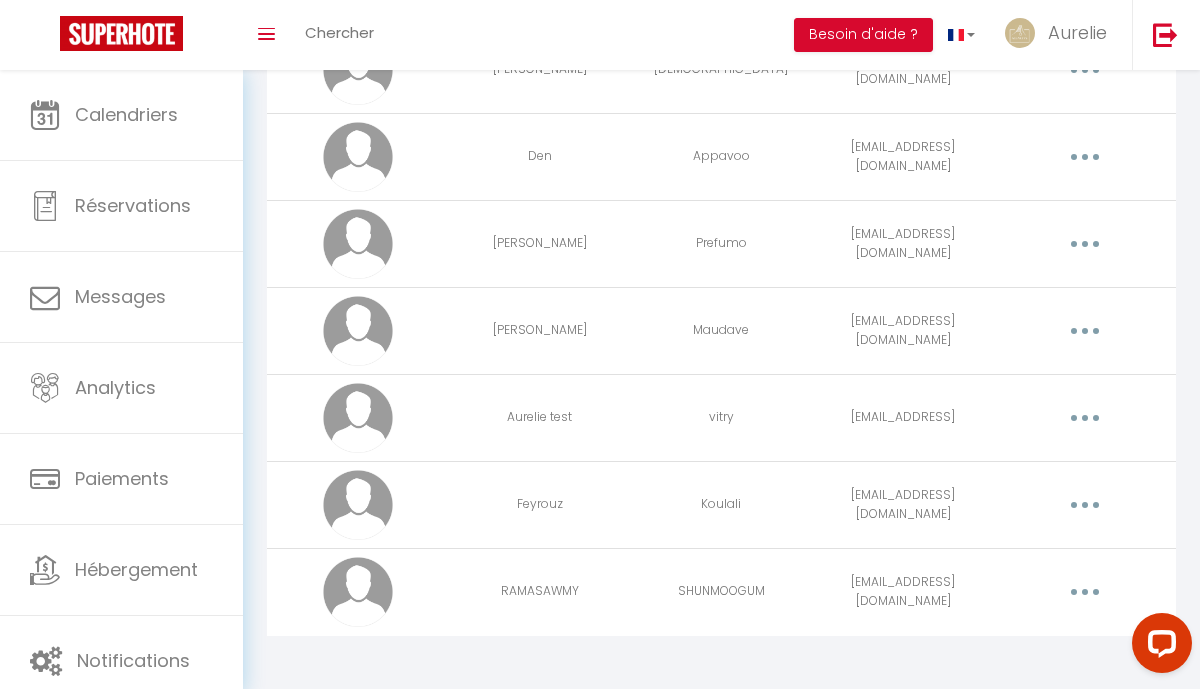 click at bounding box center (1085, 592) 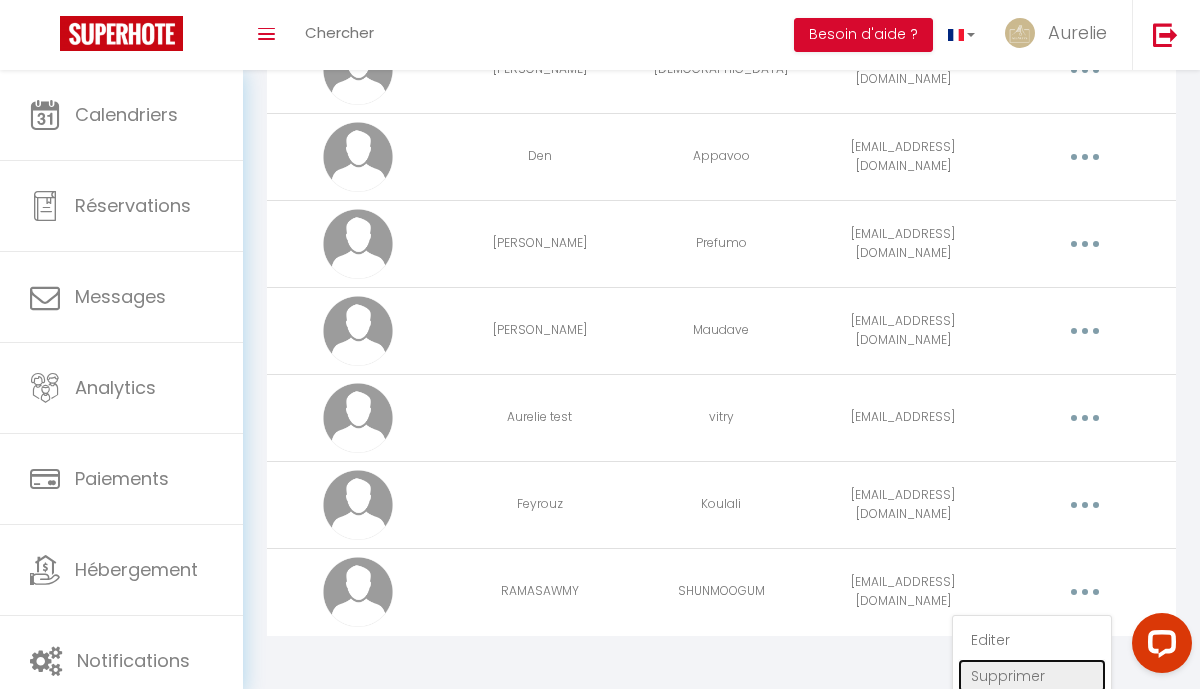 click on "Supprimer" at bounding box center [1032, 676] 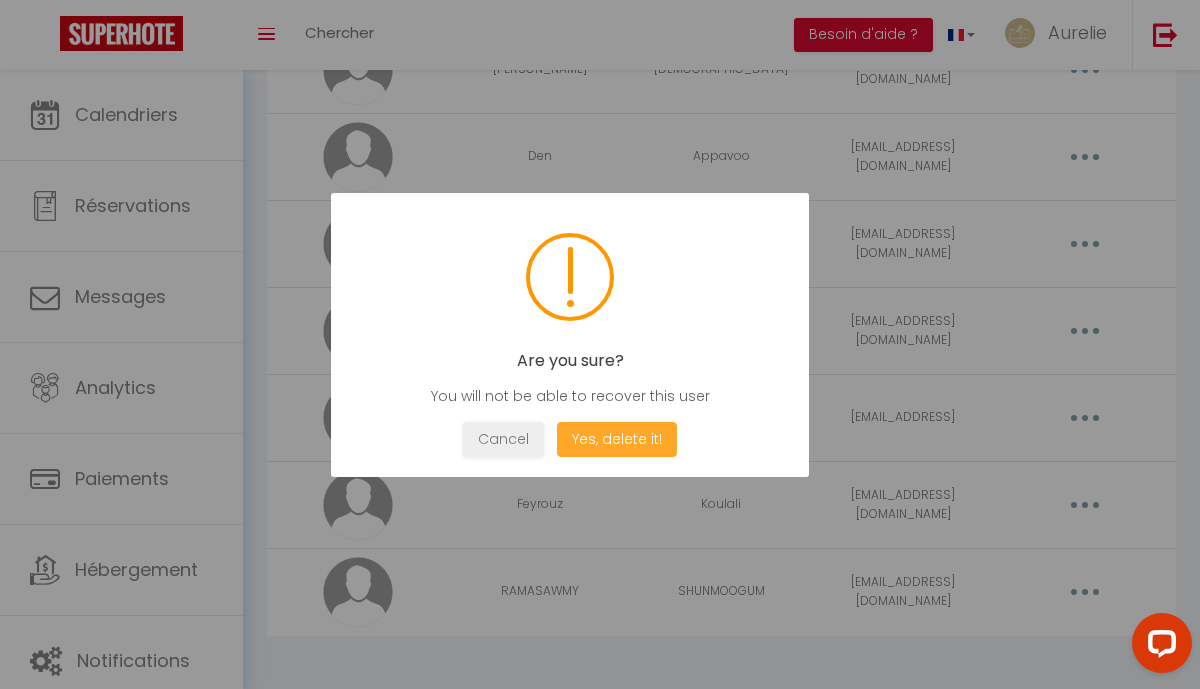 click on "Yes, delete it!" at bounding box center (617, 439) 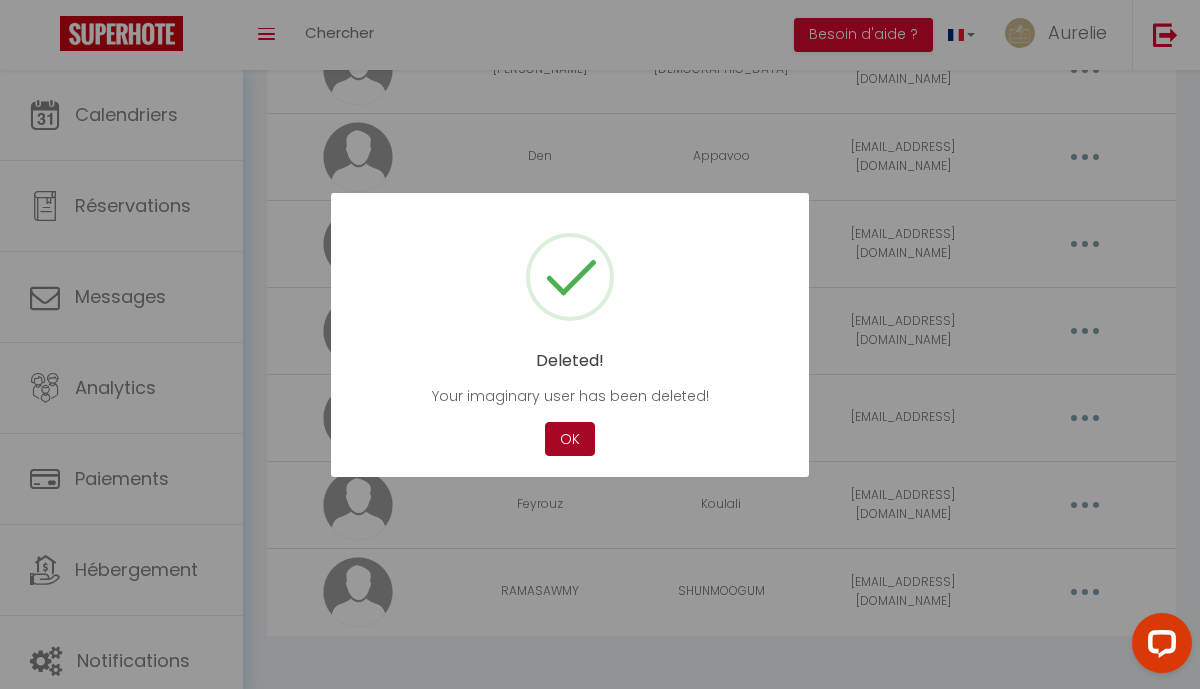 scroll, scrollTop: 2310, scrollLeft: 0, axis: vertical 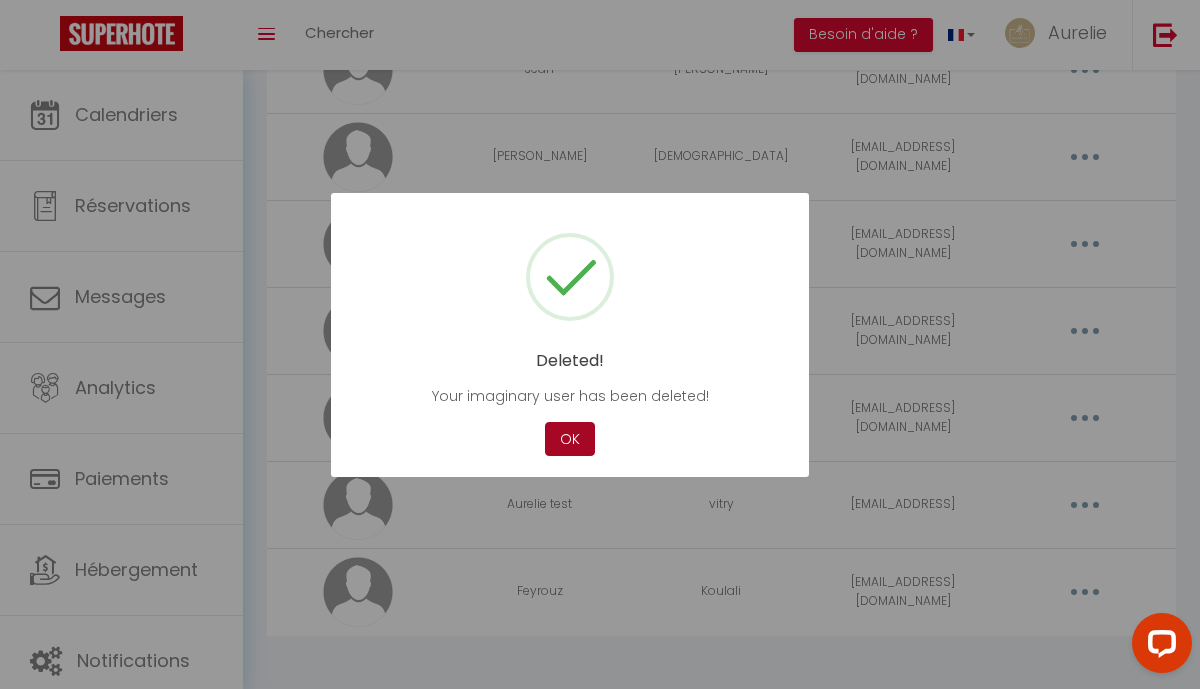 click on "OK" at bounding box center (570, 439) 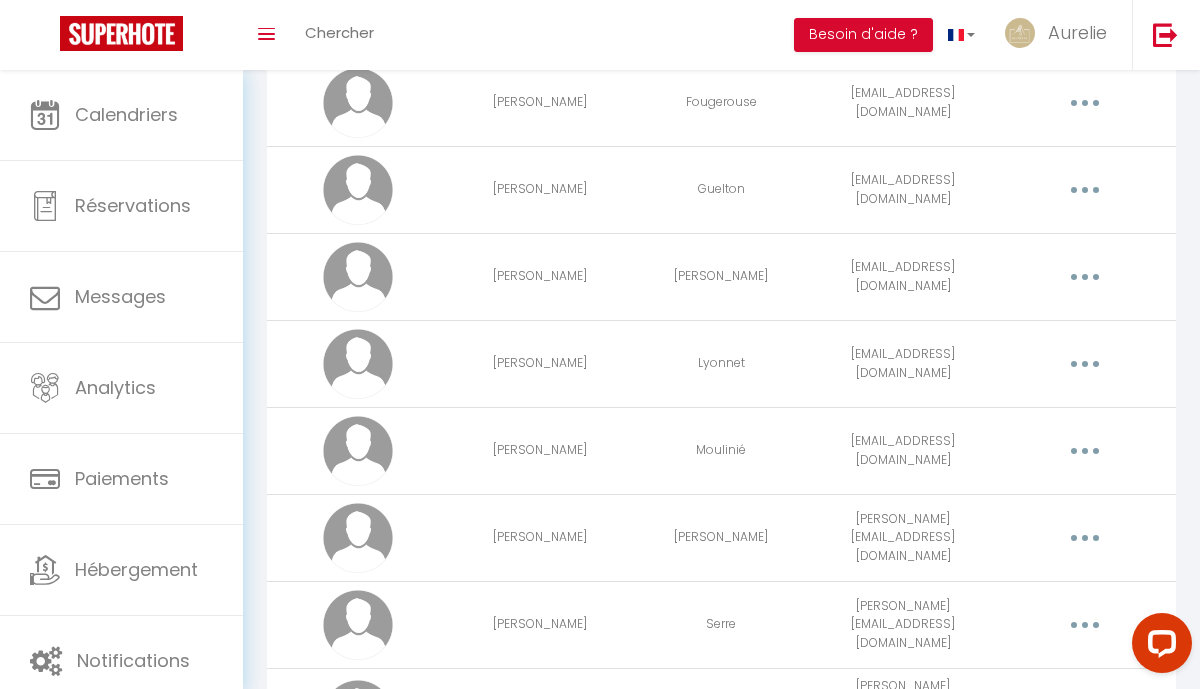 scroll, scrollTop: 0, scrollLeft: 0, axis: both 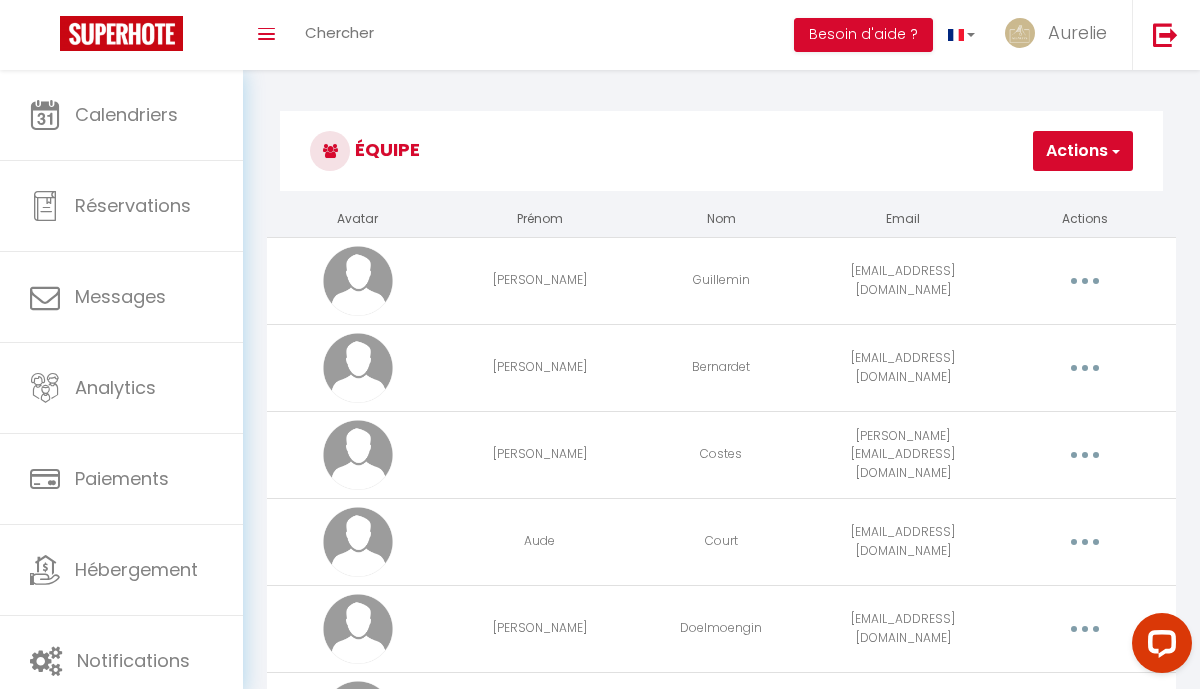 click on "Actions" at bounding box center (1083, 151) 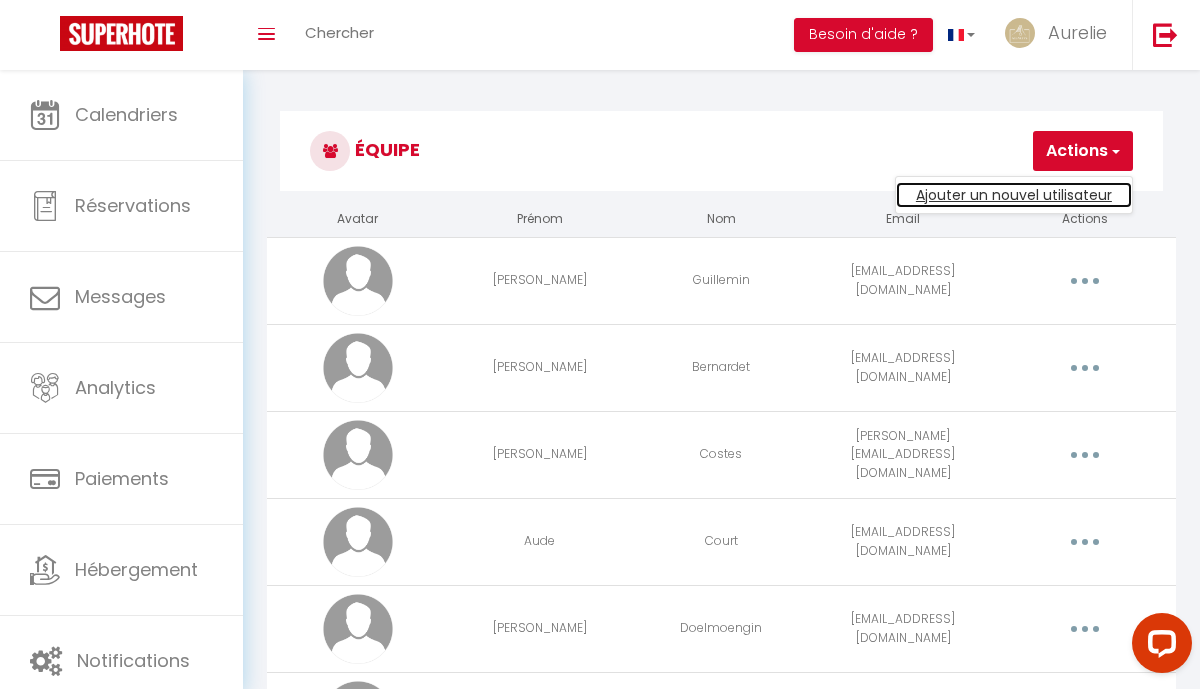 click on "Ajouter un nouvel utilisateur" at bounding box center [1014, 195] 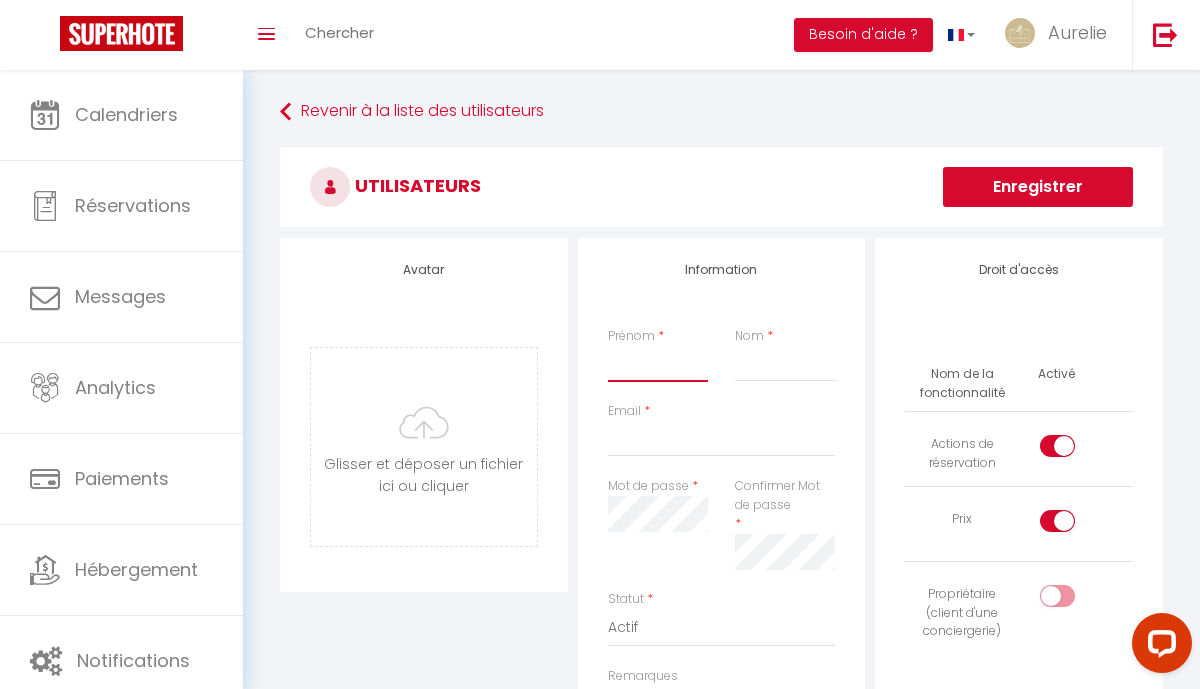 click on "Prénom" at bounding box center (658, 364) 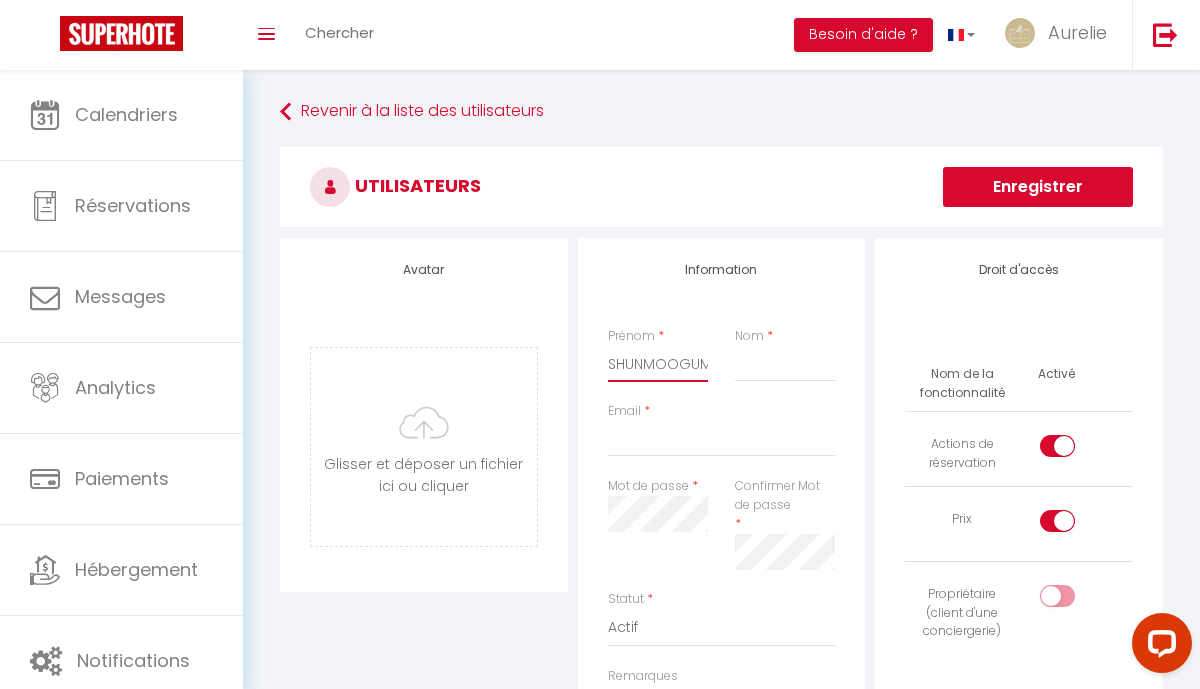 scroll, scrollTop: 0, scrollLeft: 1, axis: horizontal 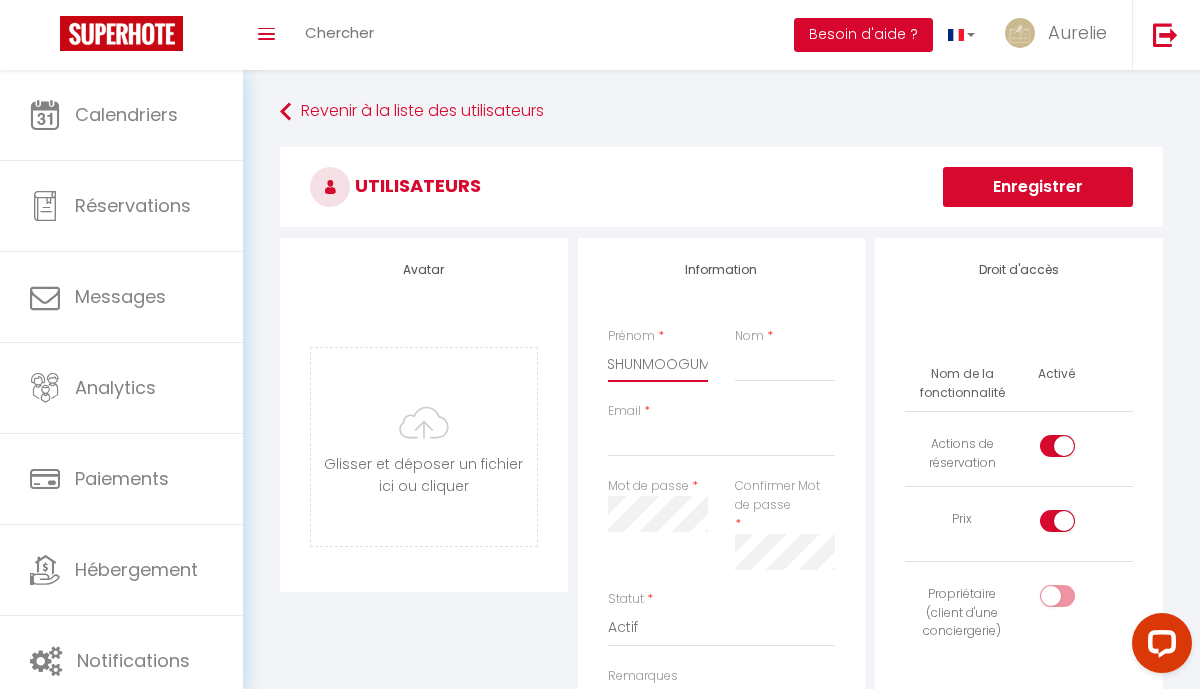 type on "SHUNMOOGUM" 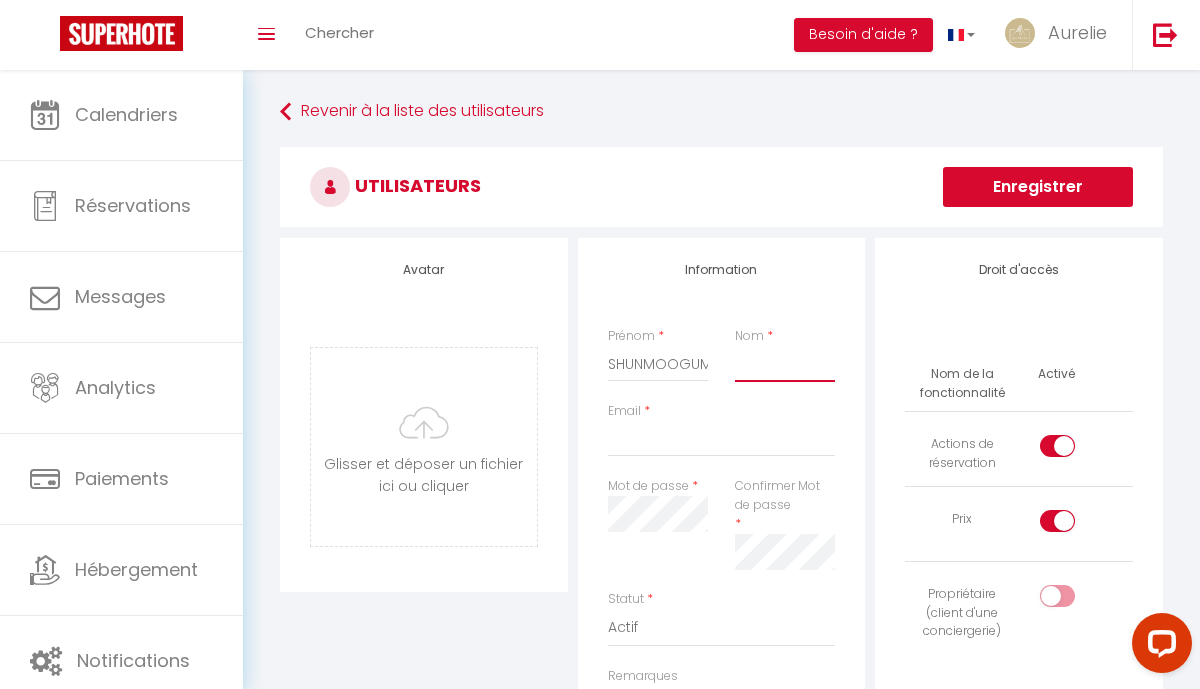 click on "Nom" at bounding box center [785, 364] 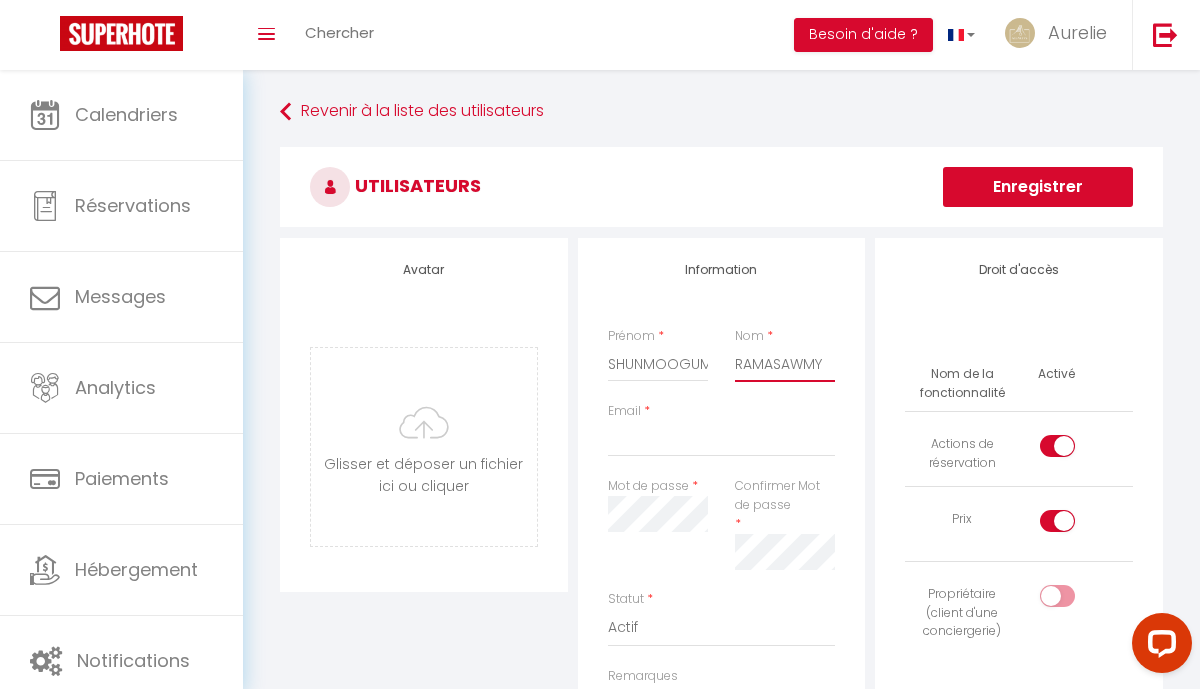 type on "RAMASAWMY" 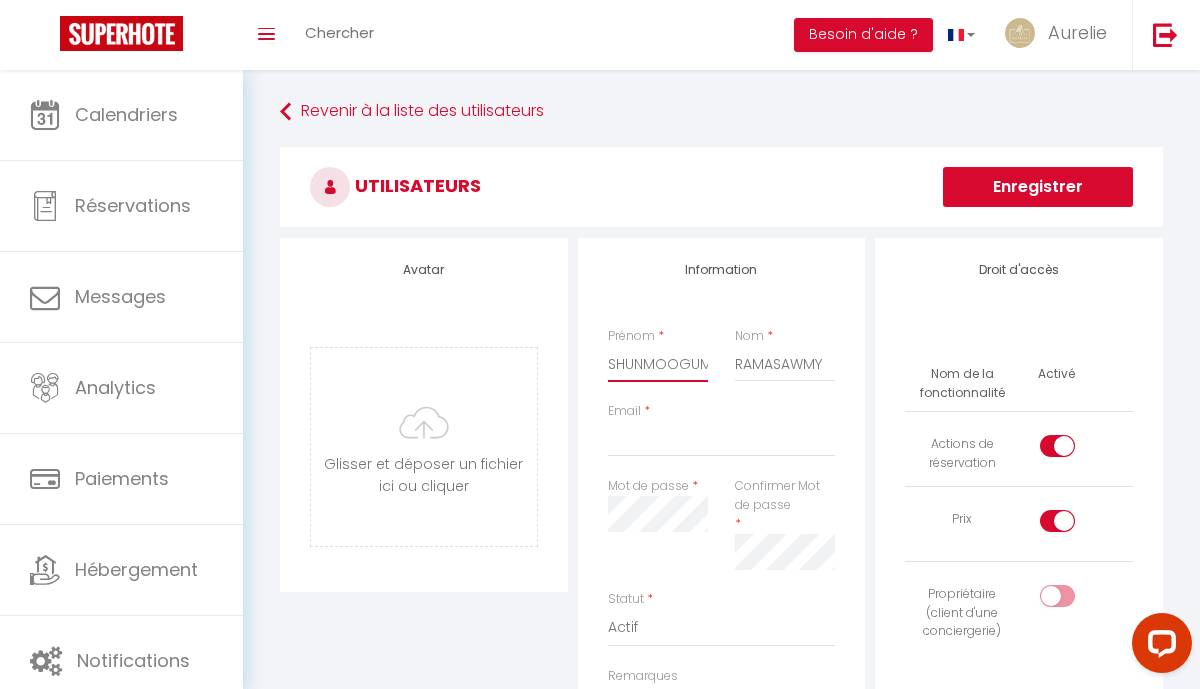click on "SHUNMOOGUM" at bounding box center [658, 364] 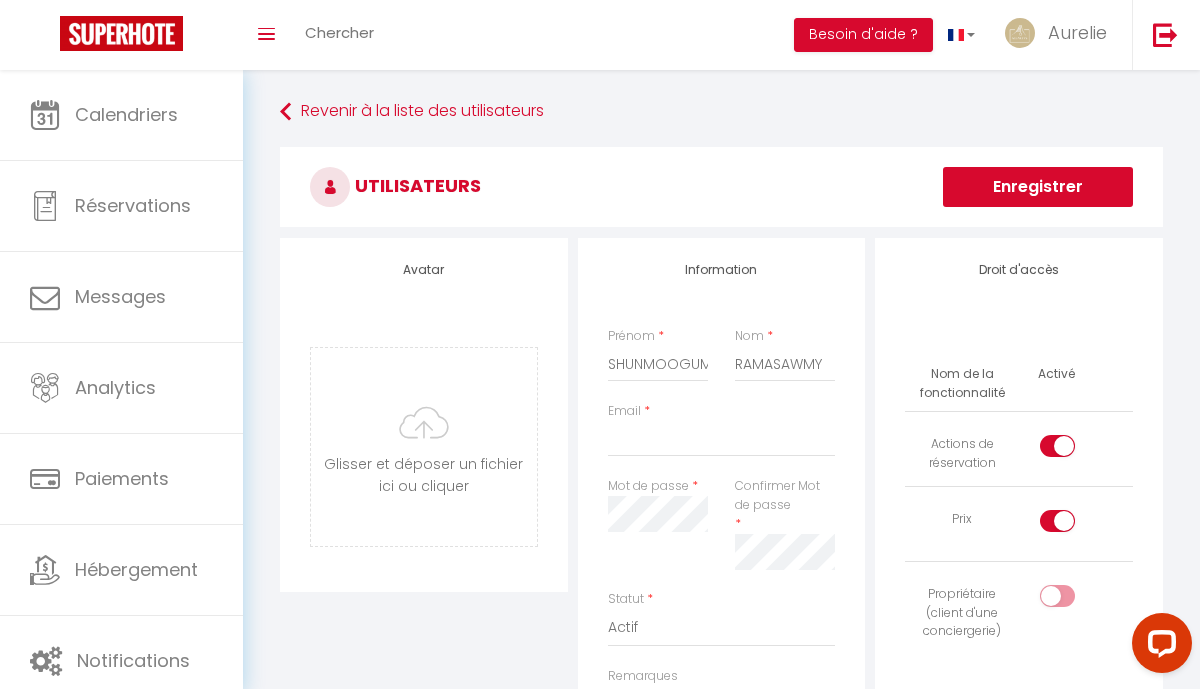 click on "Prénom   *   SHUNMOOGUM" at bounding box center (658, 354) 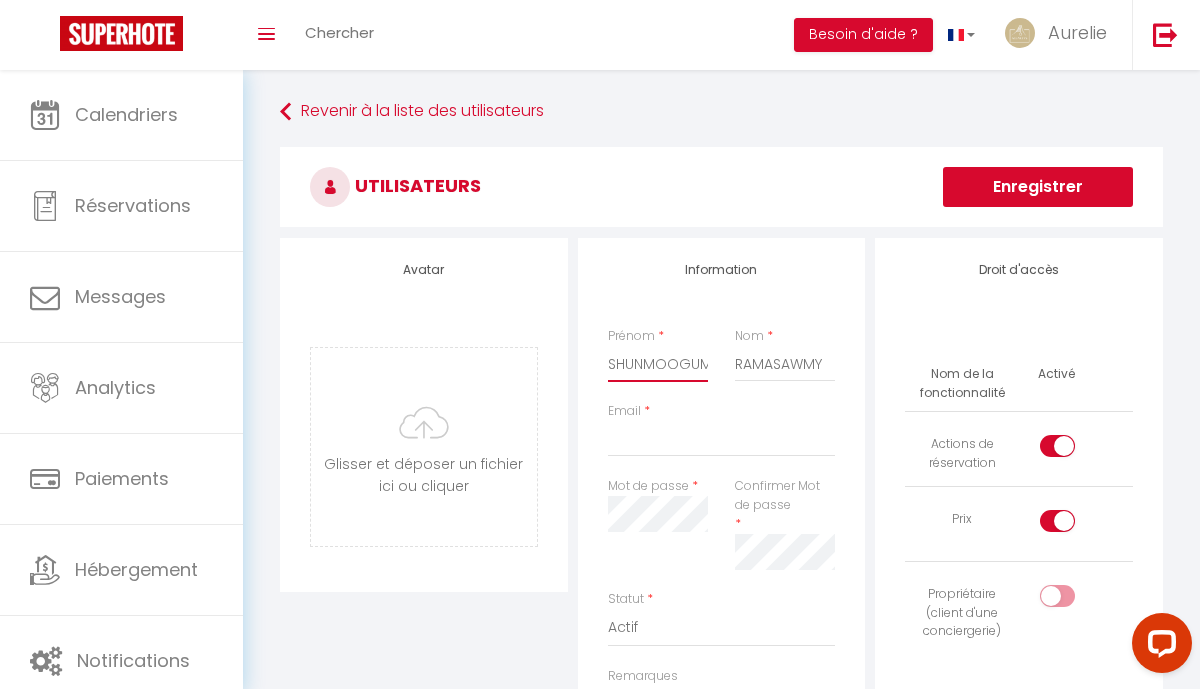 click on "SHUNMOOGUM" at bounding box center [658, 364] 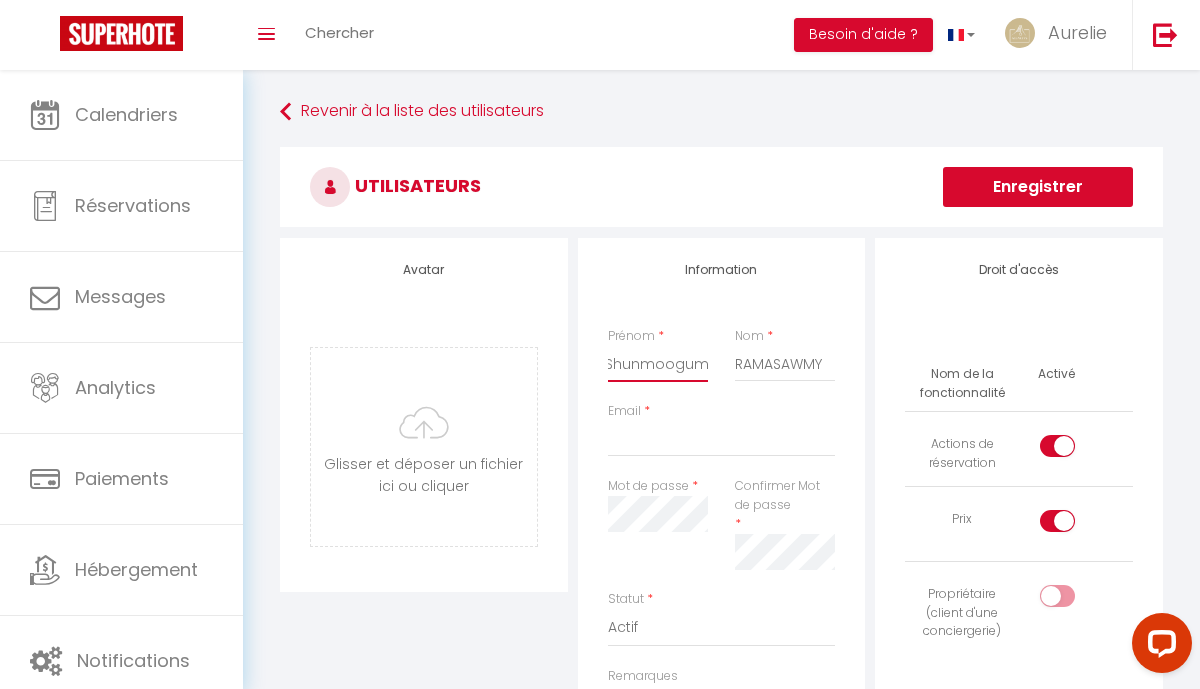 scroll, scrollTop: 0, scrollLeft: 0, axis: both 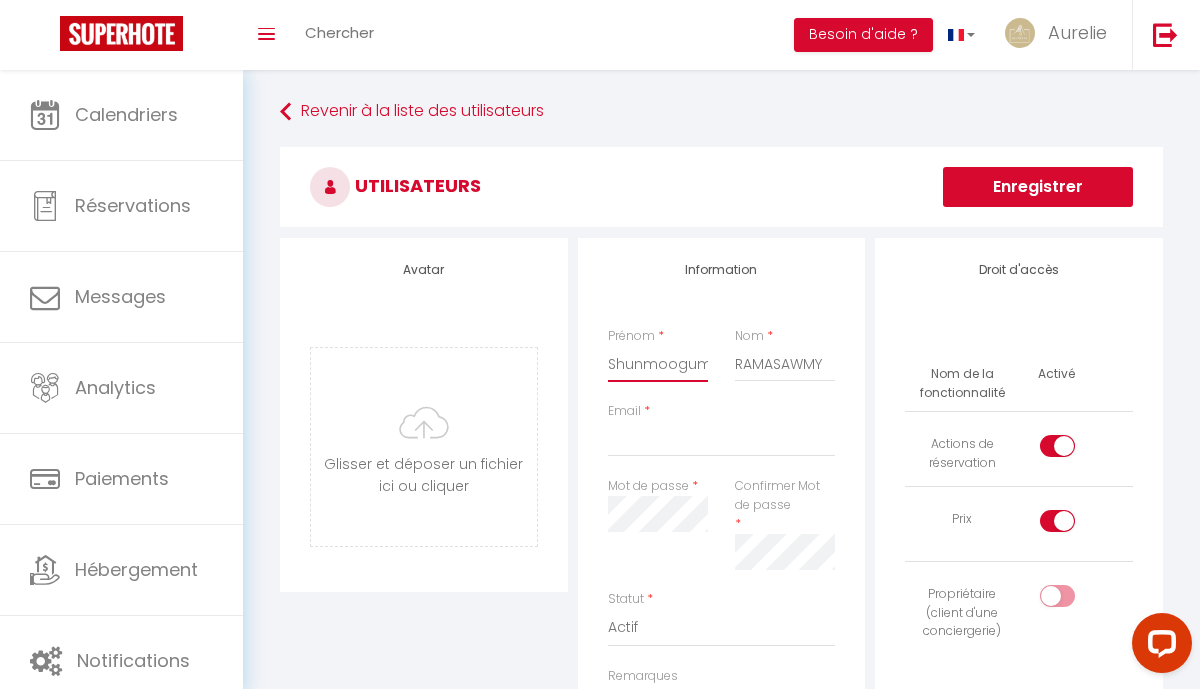 type on "Shunmoogum" 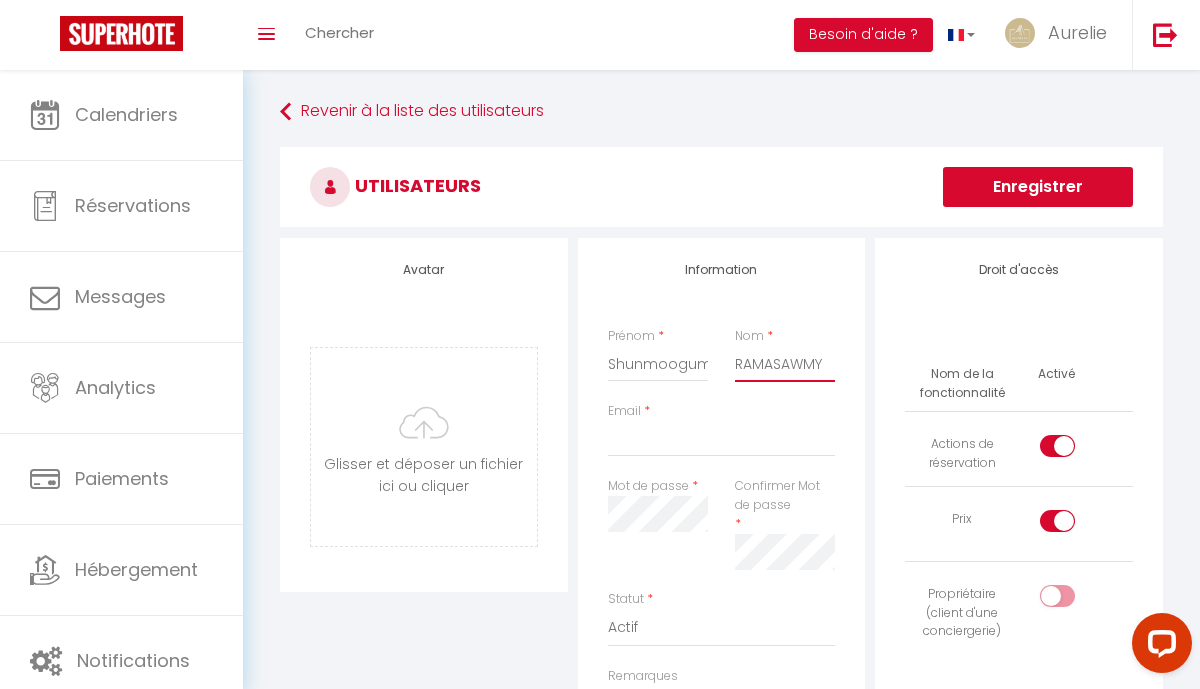 click on "RAMASAWMY" at bounding box center [785, 364] 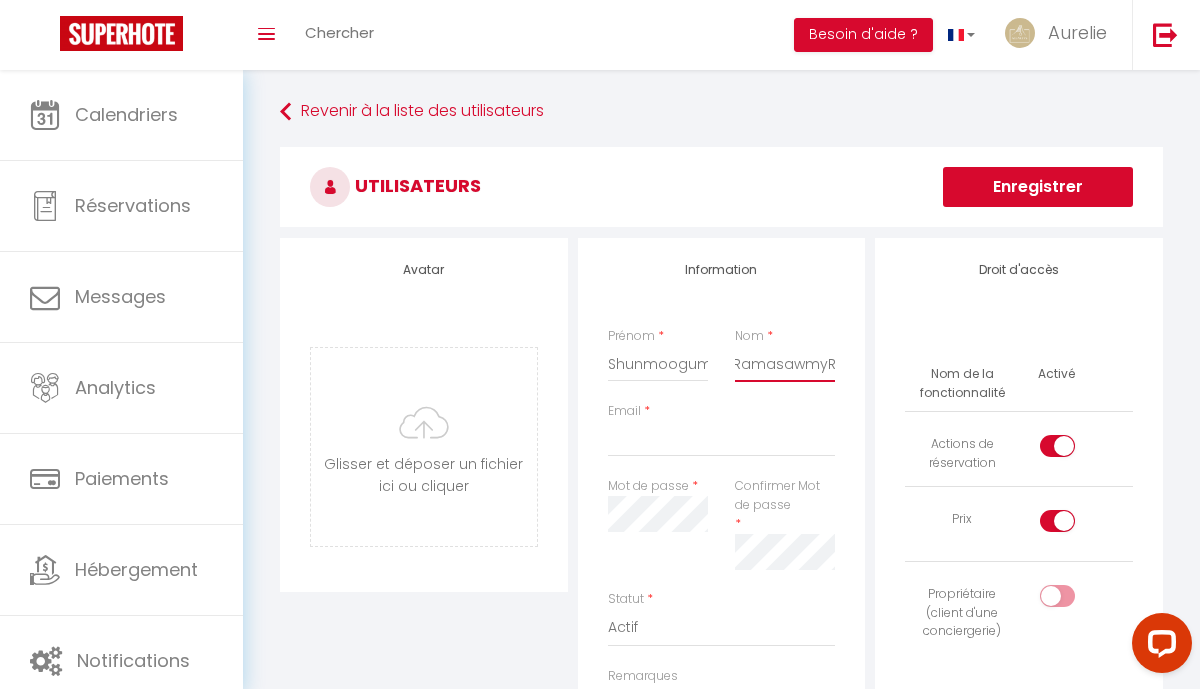 scroll, scrollTop: 0, scrollLeft: 0, axis: both 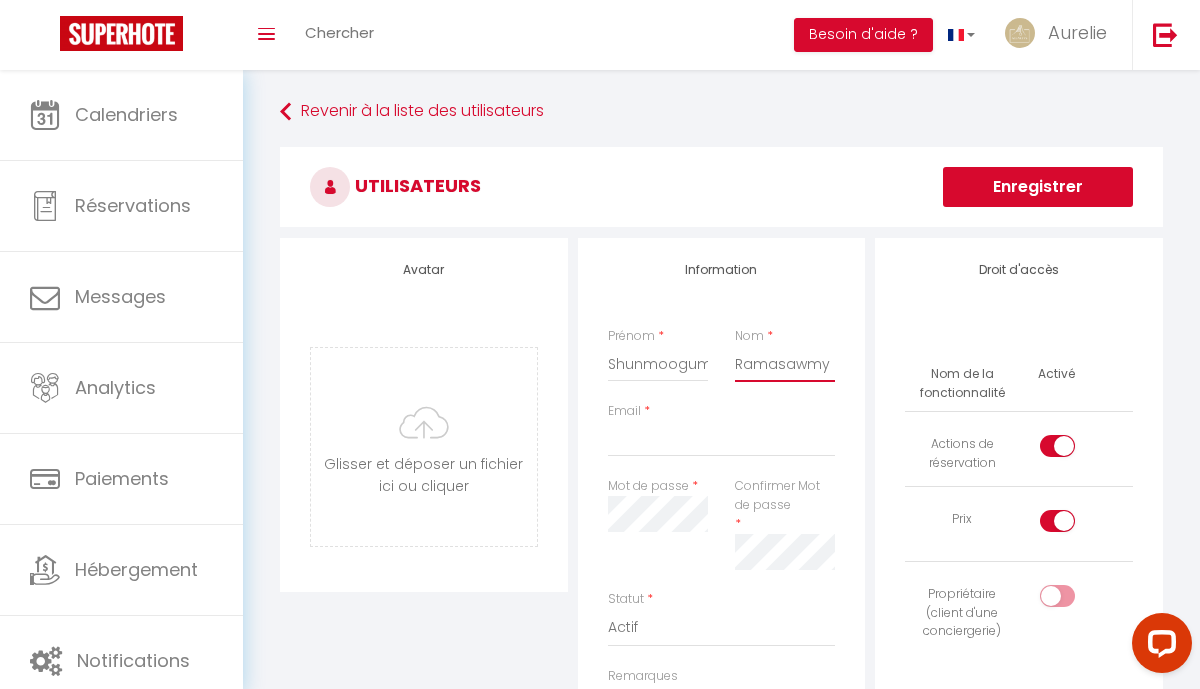 type on "Ramasawmy" 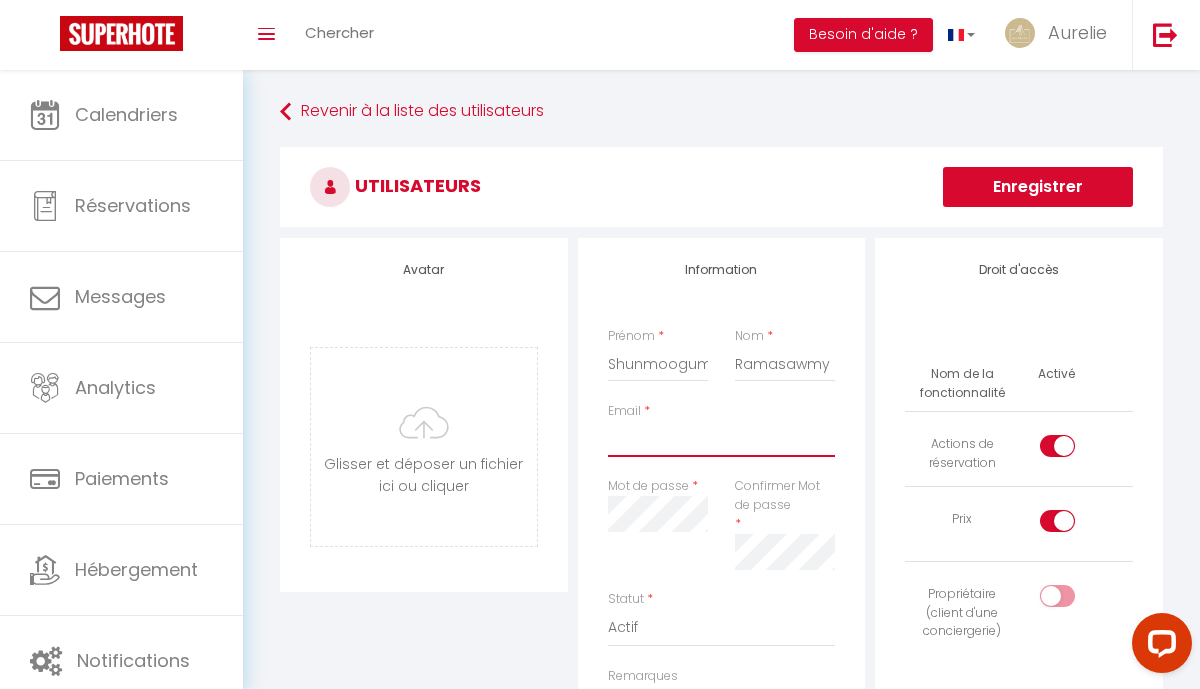 click on "Email" at bounding box center (722, 439) 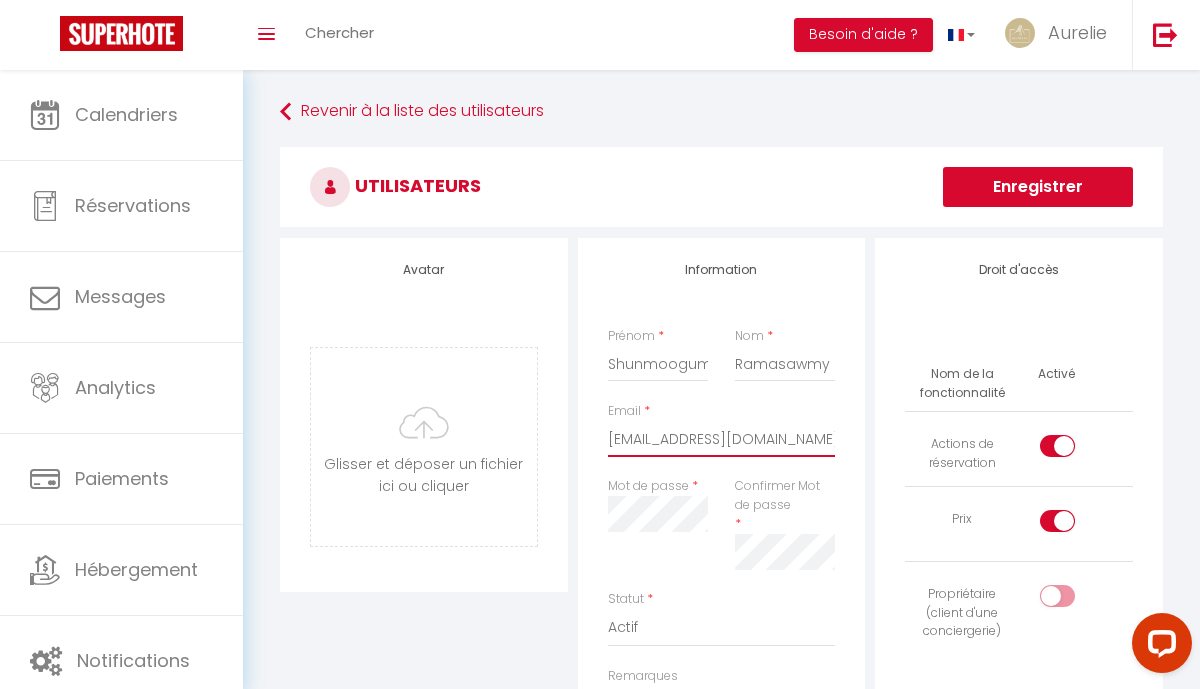 type on "[EMAIL_ADDRESS][DOMAIN_NAME]" 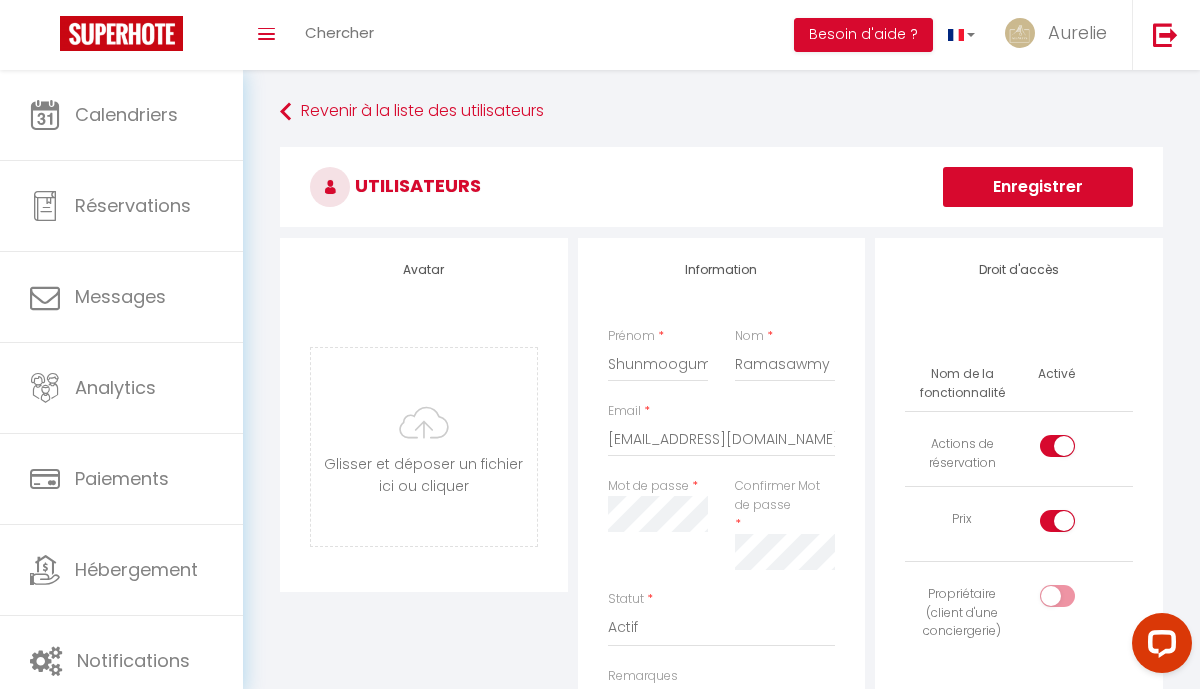 click on "Mot de passe   *" at bounding box center [658, 533] 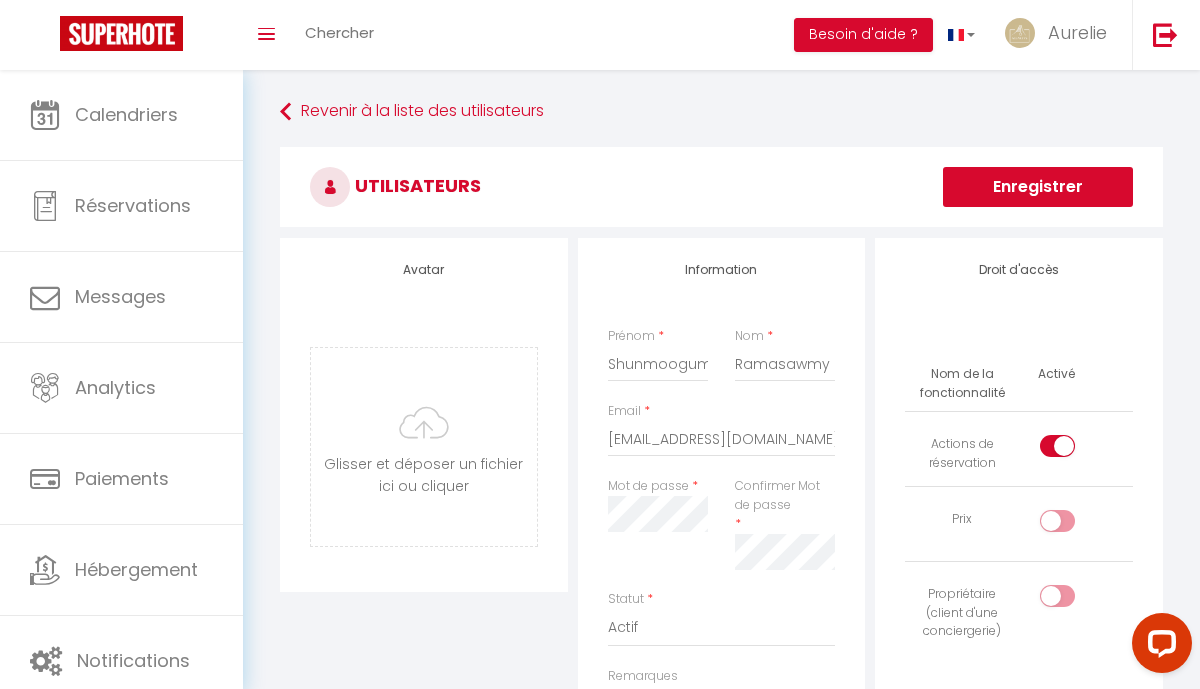 click at bounding box center [1074, 450] 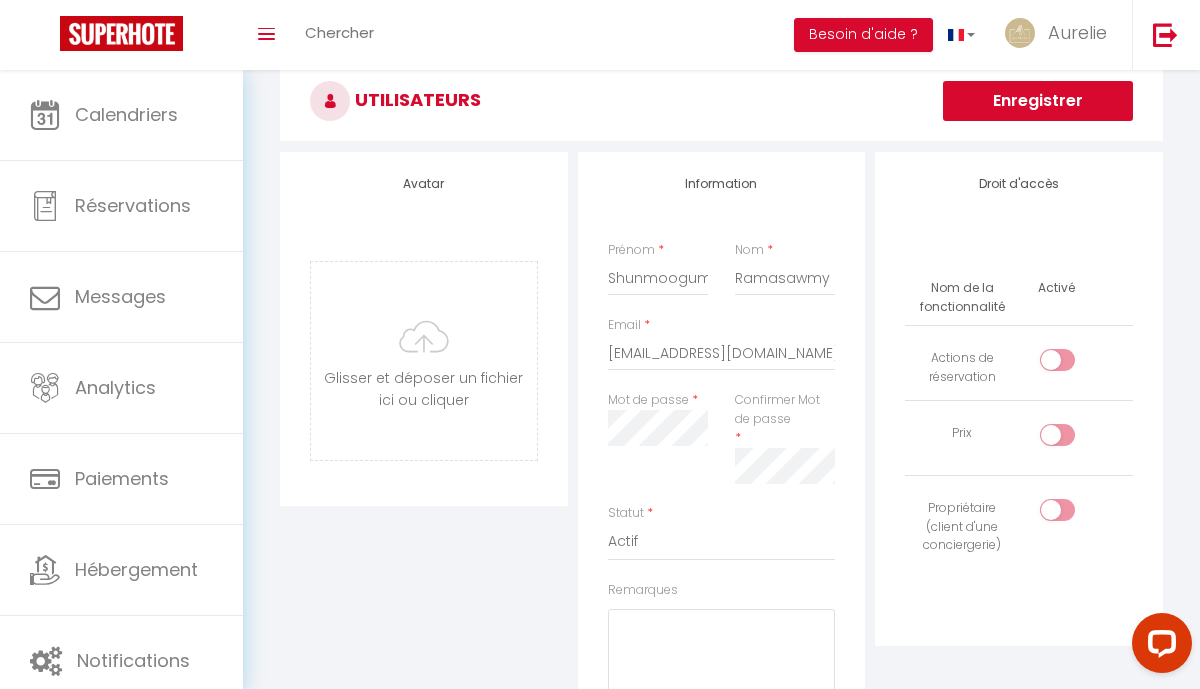 scroll, scrollTop: 89, scrollLeft: 0, axis: vertical 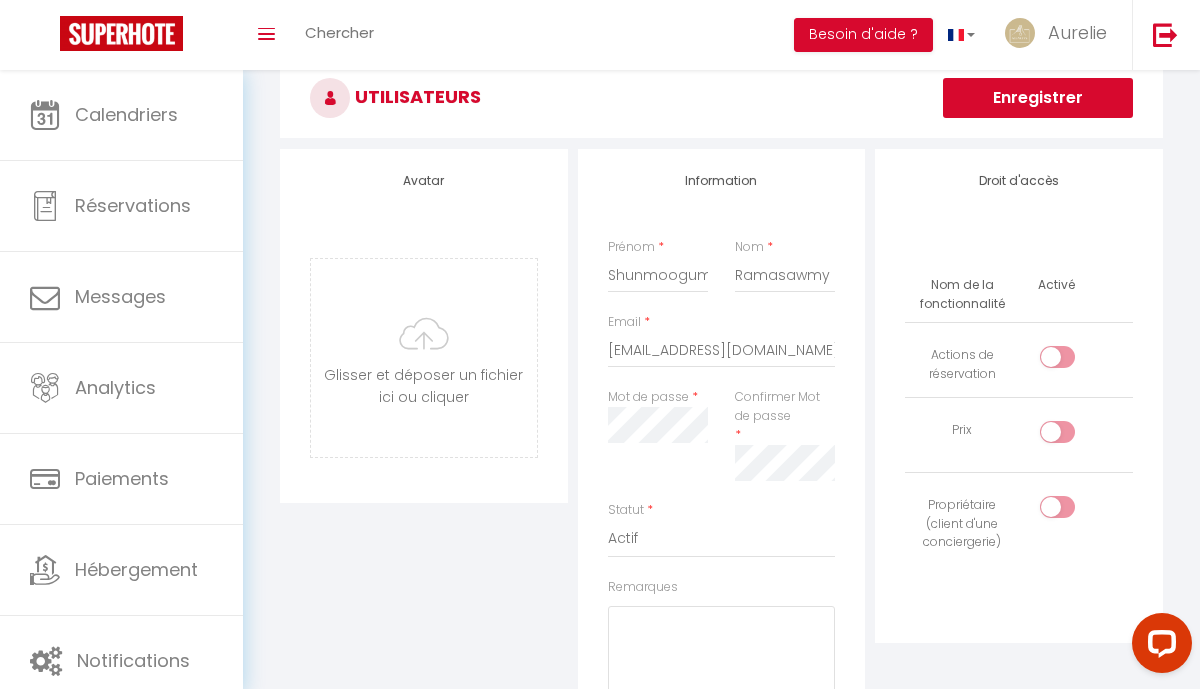 click at bounding box center (1074, 361) 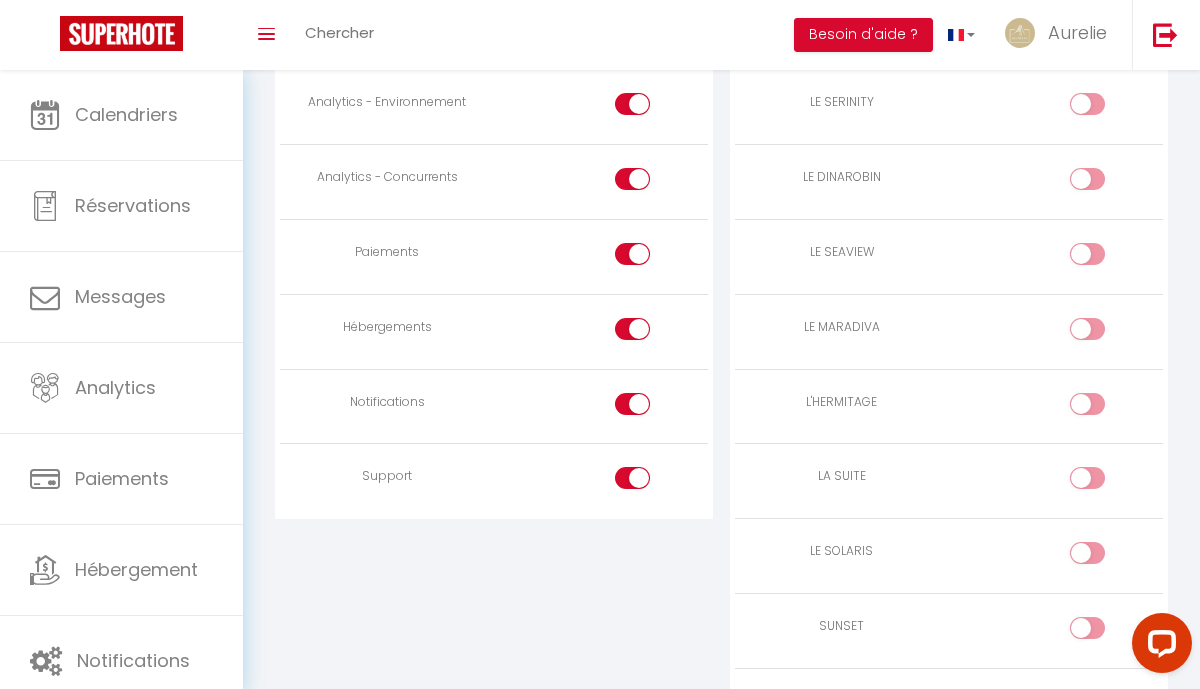 scroll, scrollTop: 2639, scrollLeft: 0, axis: vertical 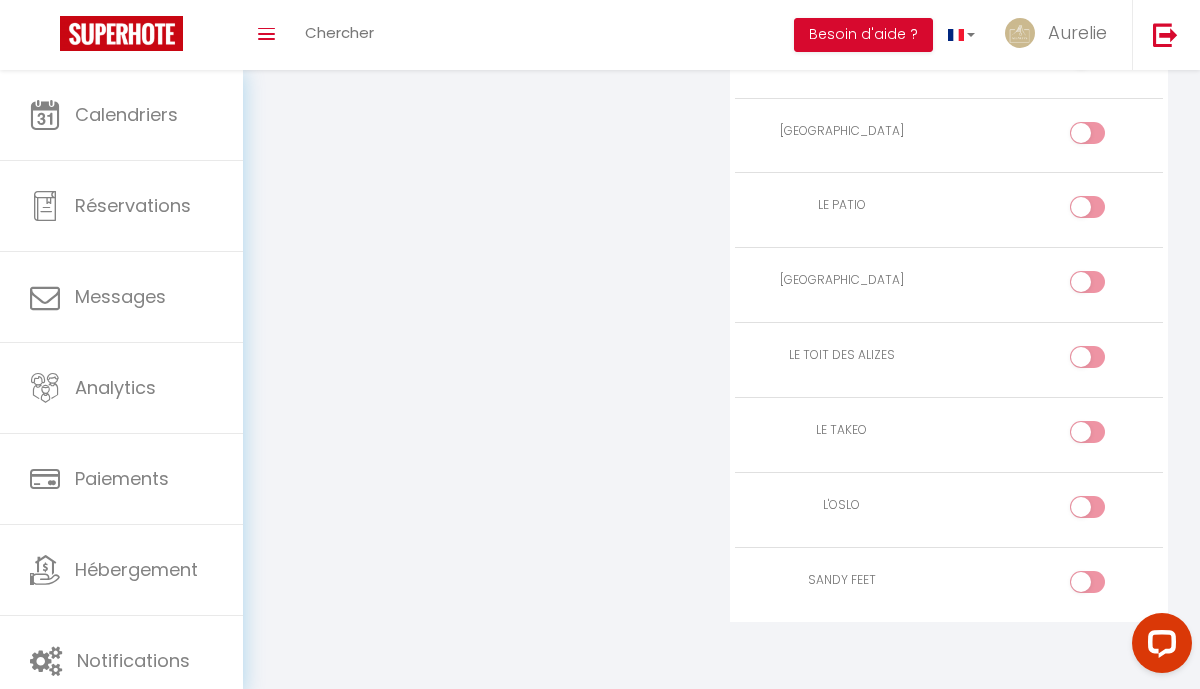 click at bounding box center [1087, 582] 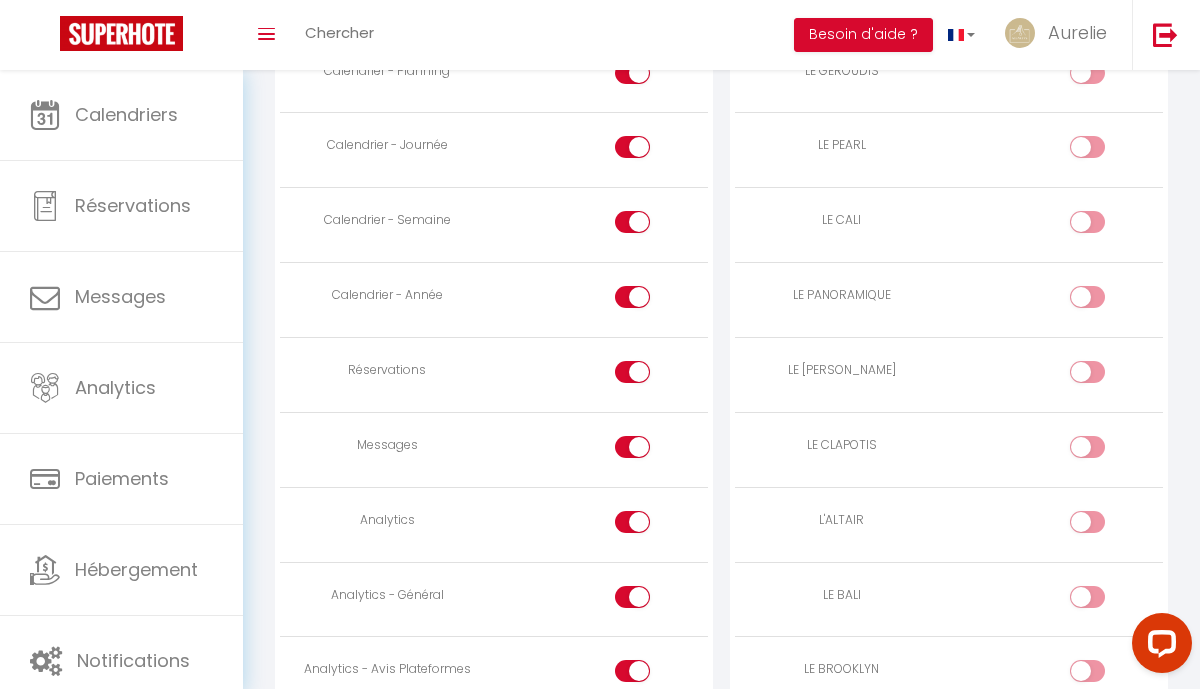 scroll, scrollTop: 1218, scrollLeft: 0, axis: vertical 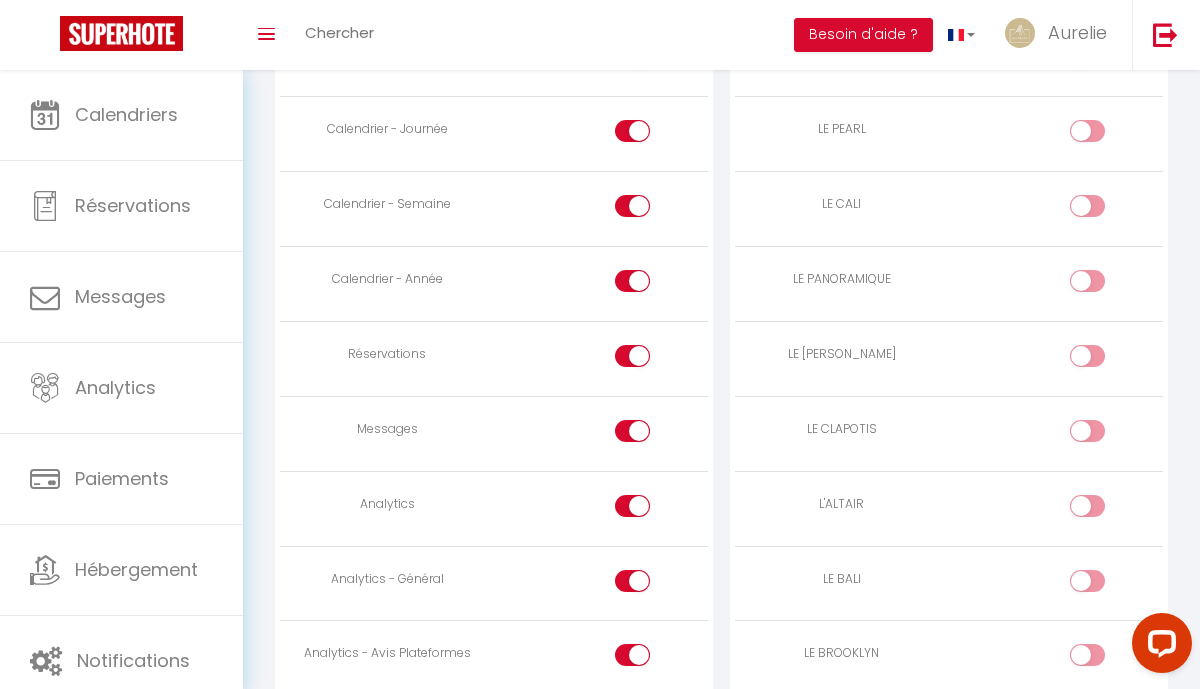 click at bounding box center [632, 431] 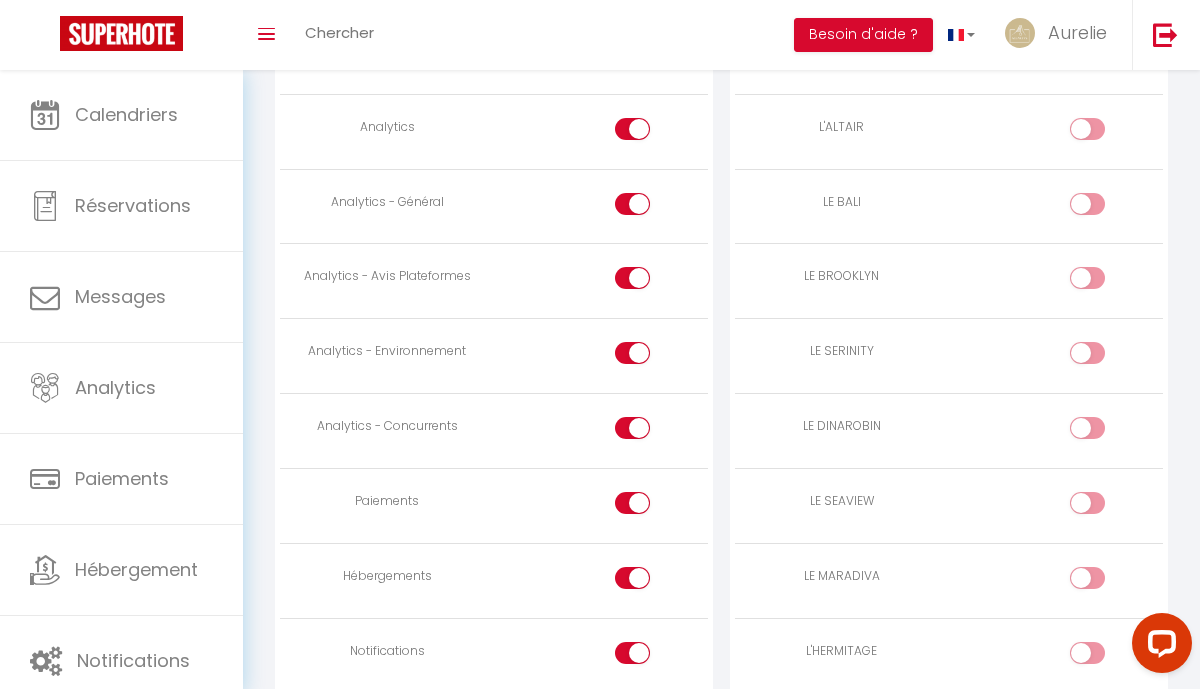 scroll, scrollTop: 1641, scrollLeft: 0, axis: vertical 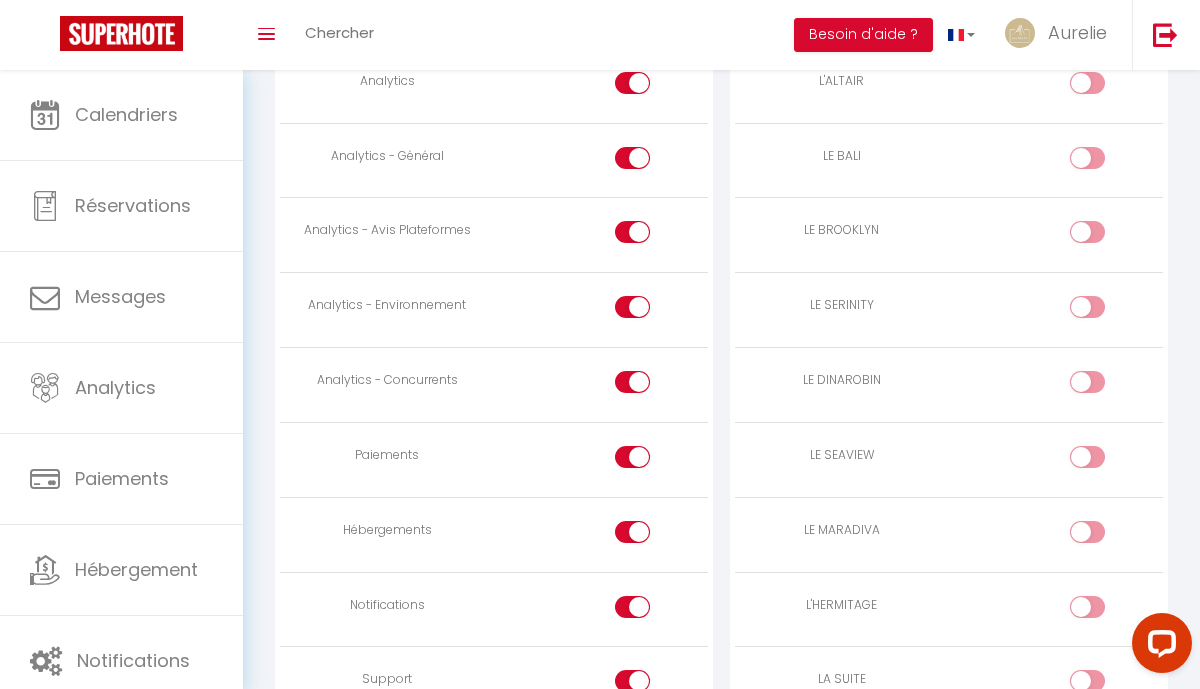 click at bounding box center [632, 532] 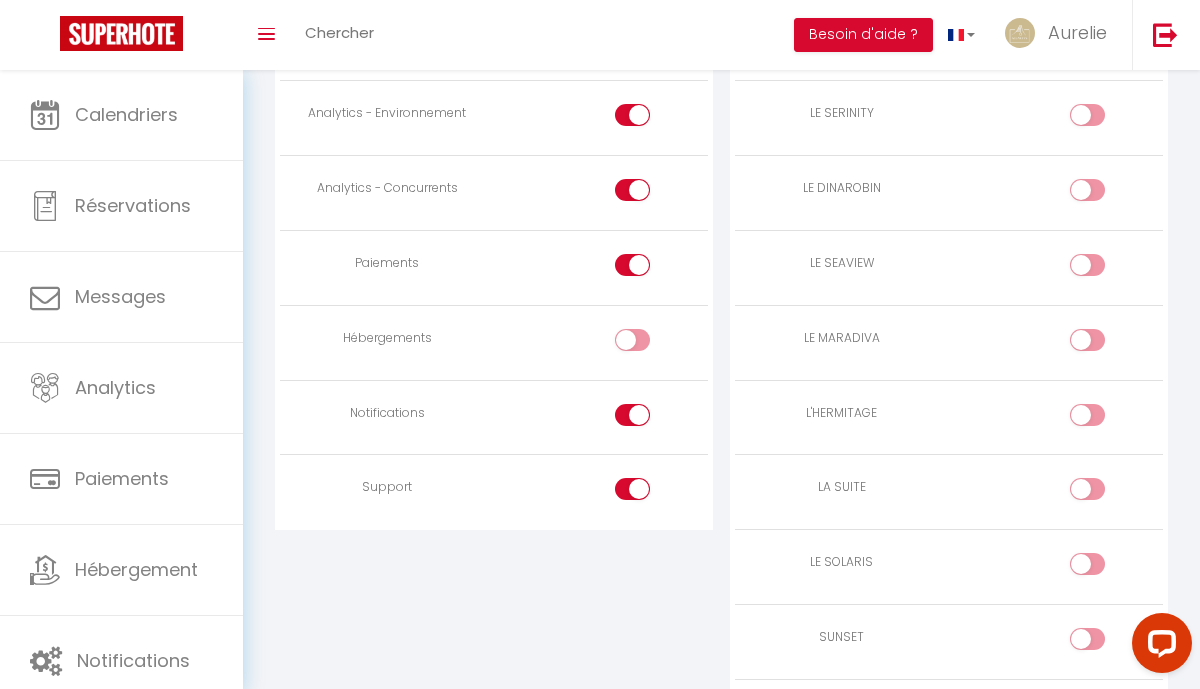 scroll, scrollTop: 1861, scrollLeft: 0, axis: vertical 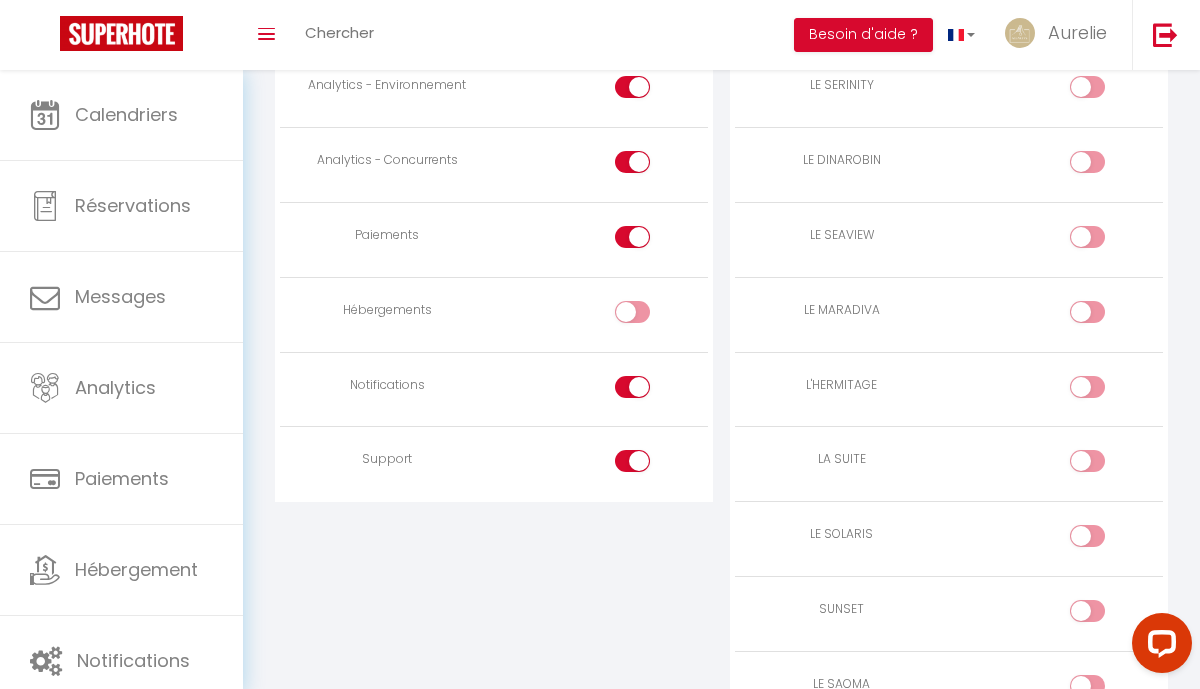 click at bounding box center (650, 391) 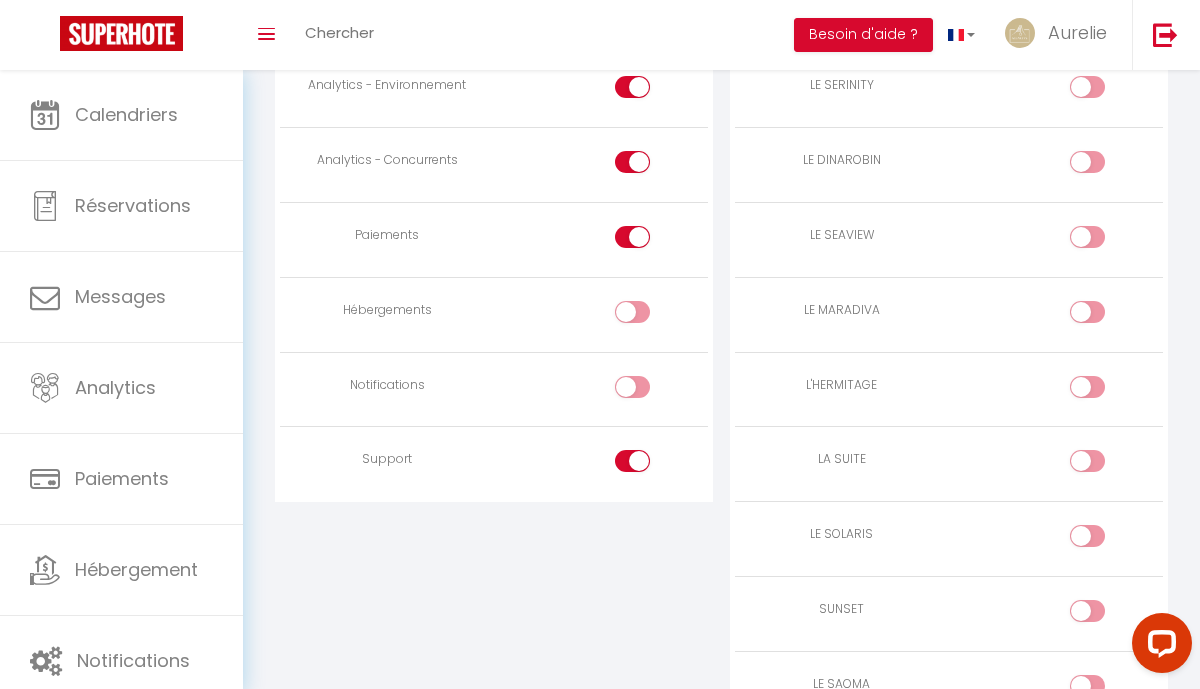 click at bounding box center [650, 465] 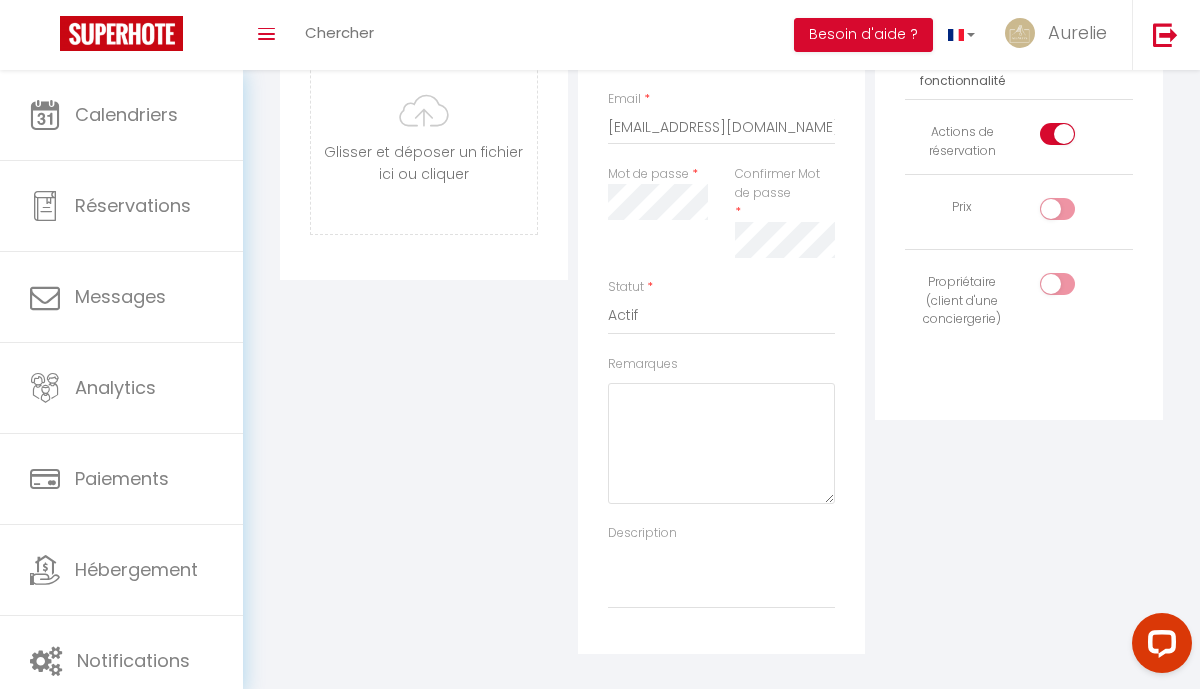 scroll, scrollTop: 0, scrollLeft: 0, axis: both 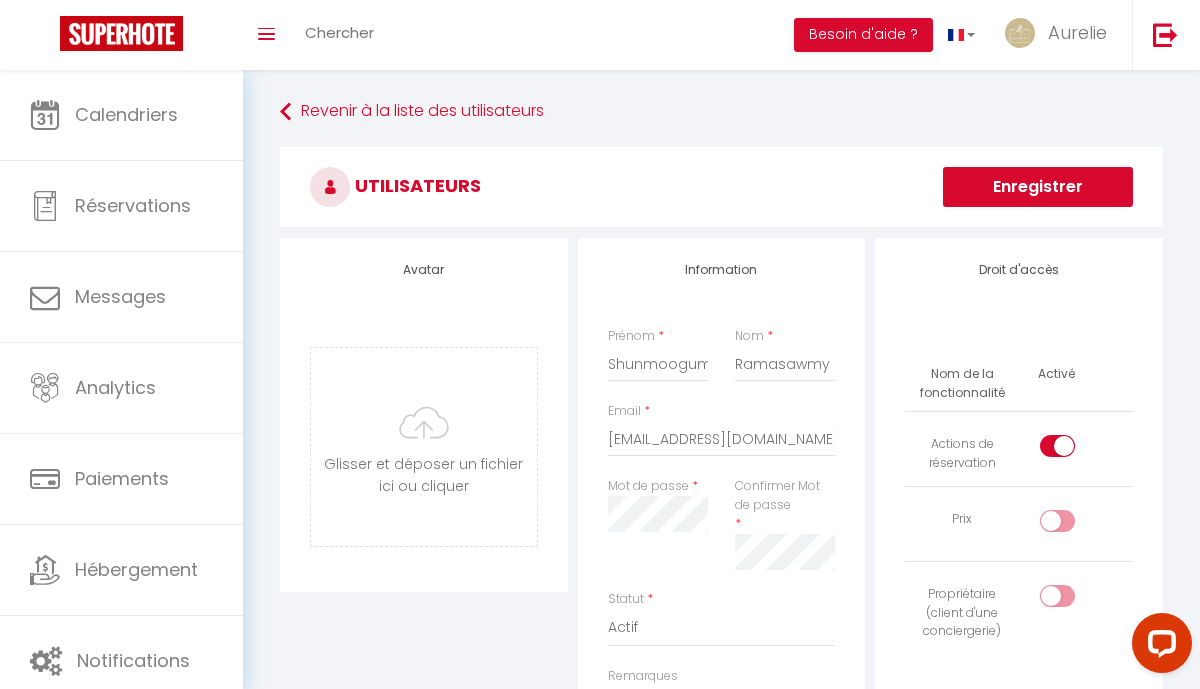 click on "Enregistrer" at bounding box center (1038, 187) 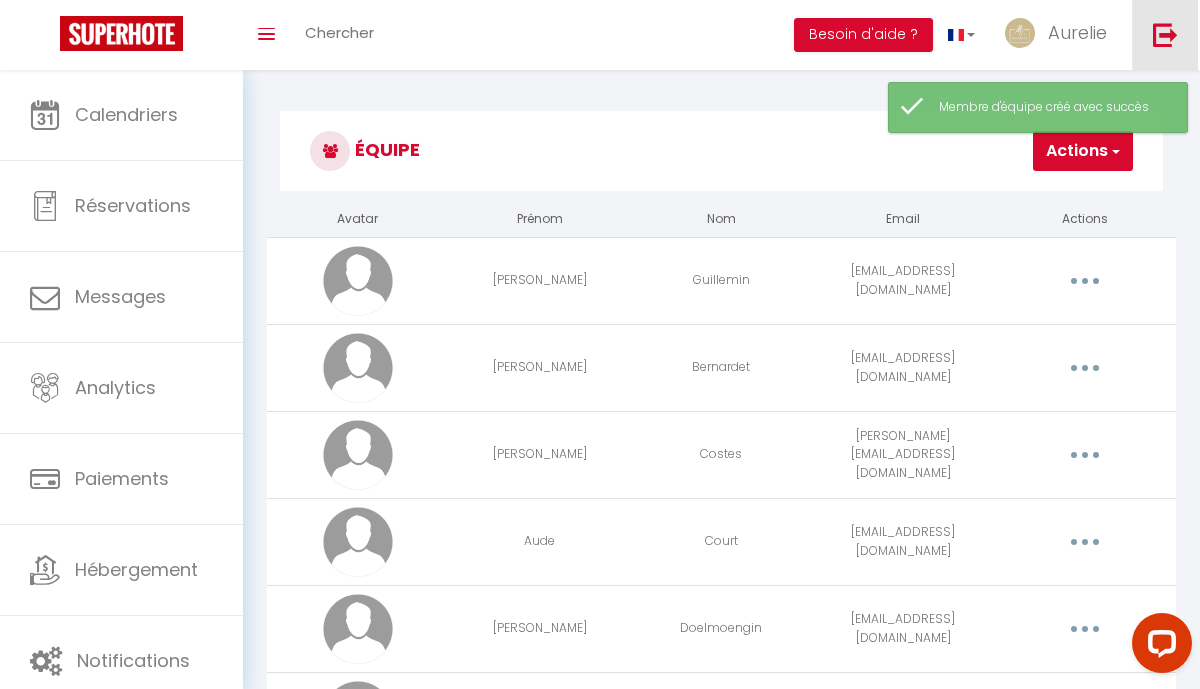 click at bounding box center (1165, 34) 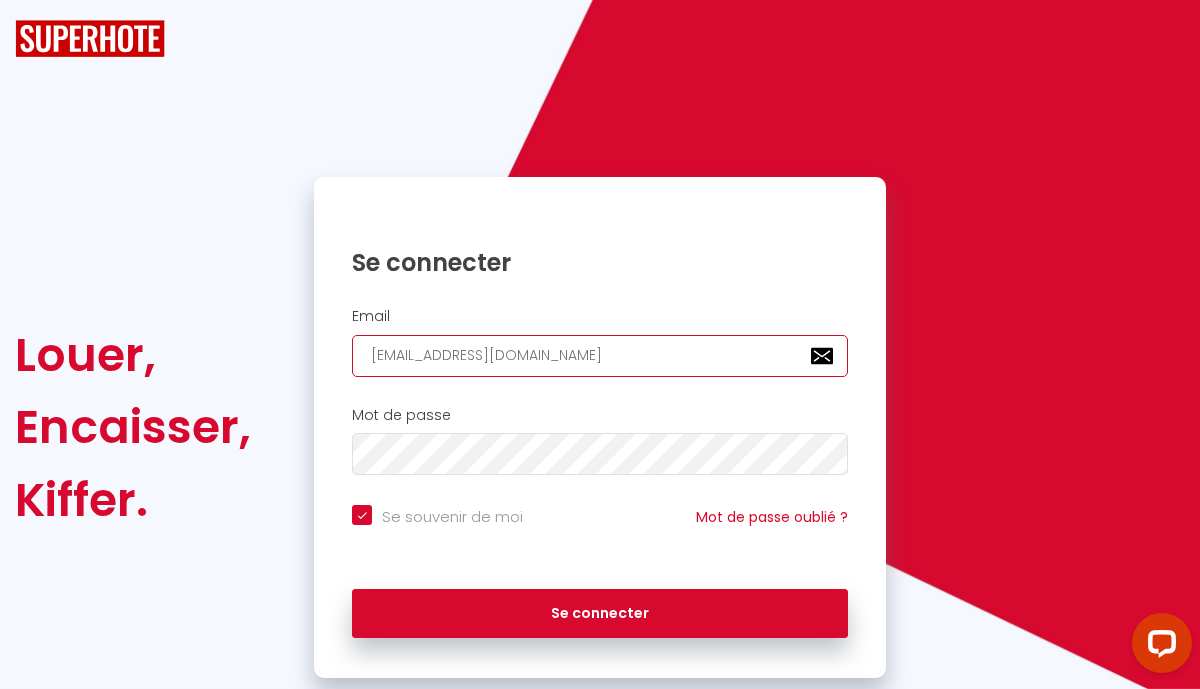 drag, startPoint x: 538, startPoint y: 355, endPoint x: 281, endPoint y: 355, distance: 257 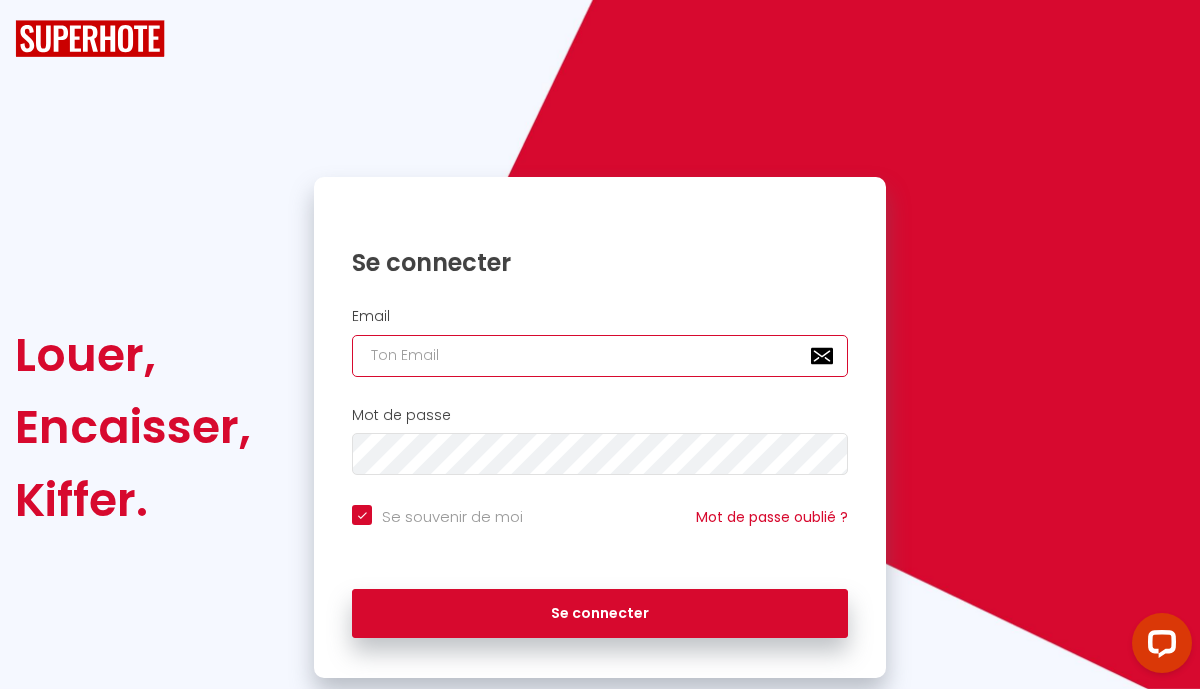 checkbox on "true" 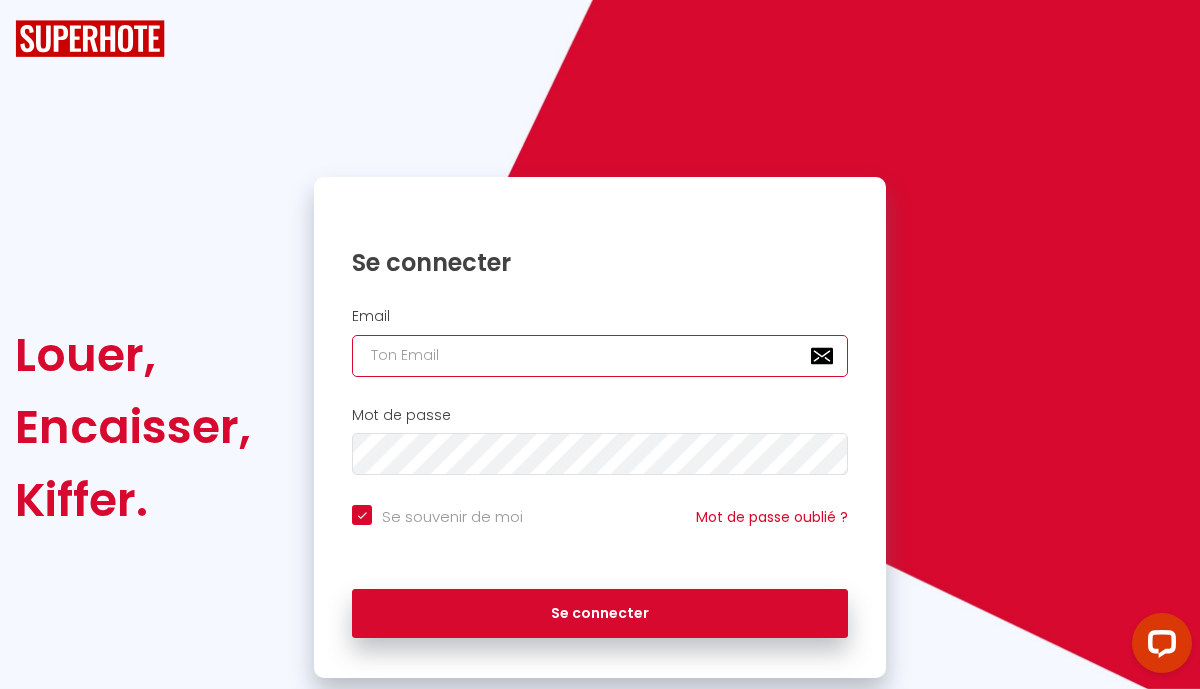 click at bounding box center (600, 356) 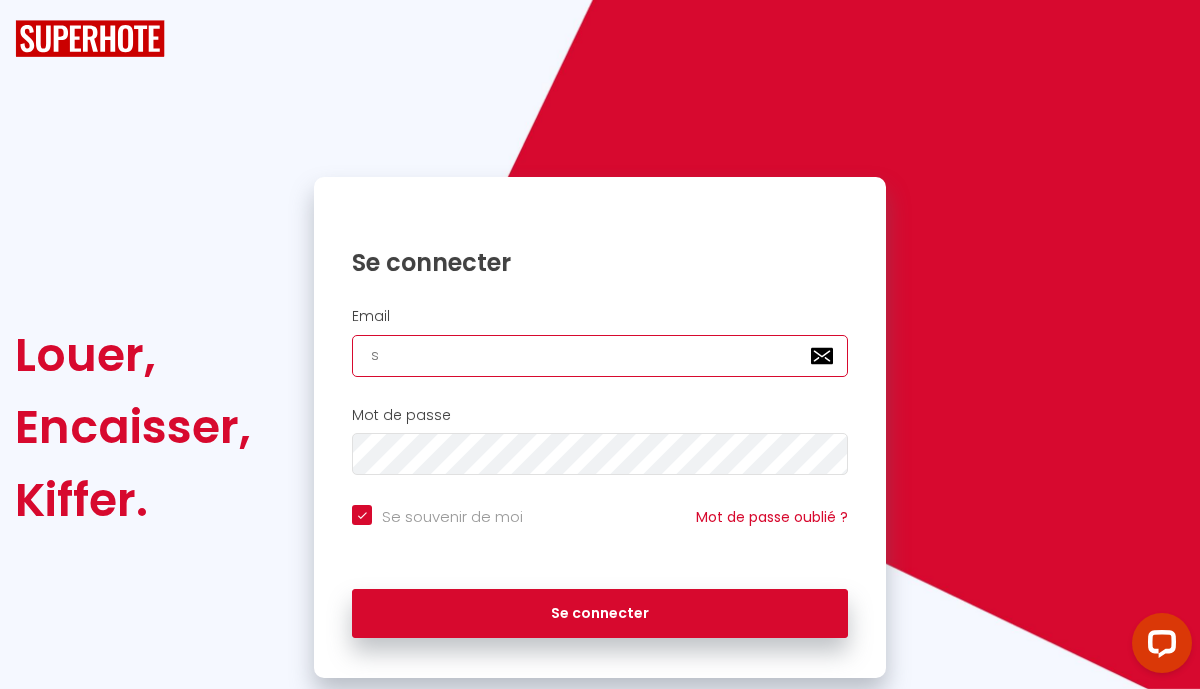checkbox on "true" 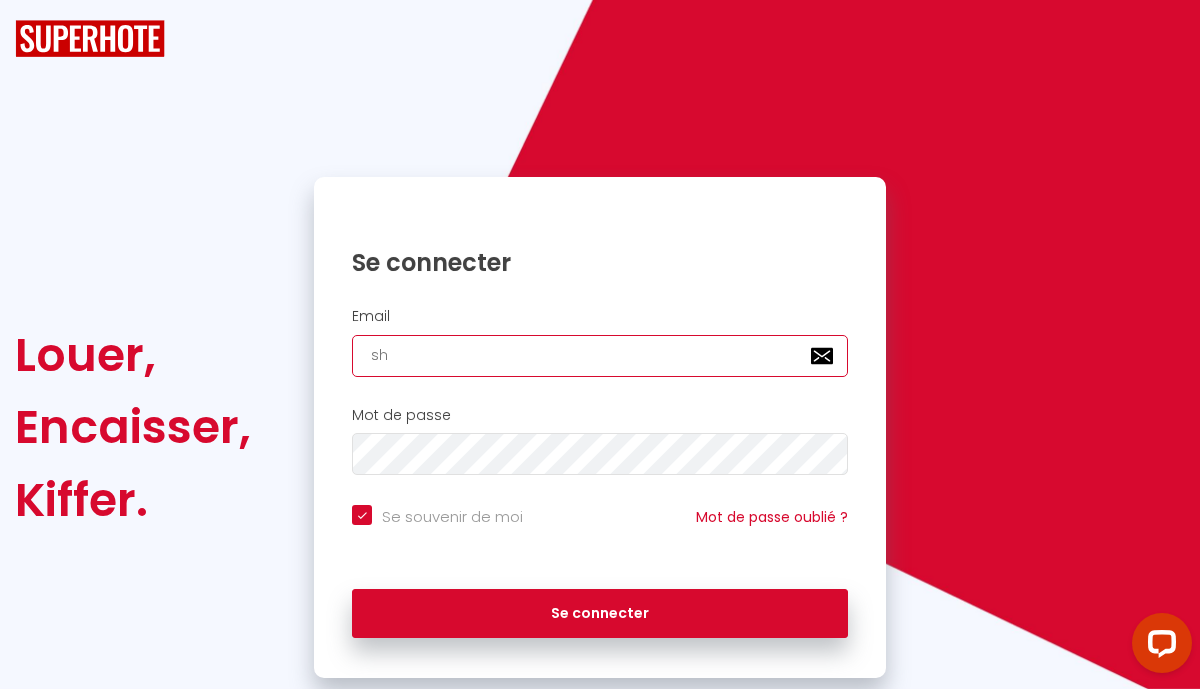 checkbox on "true" 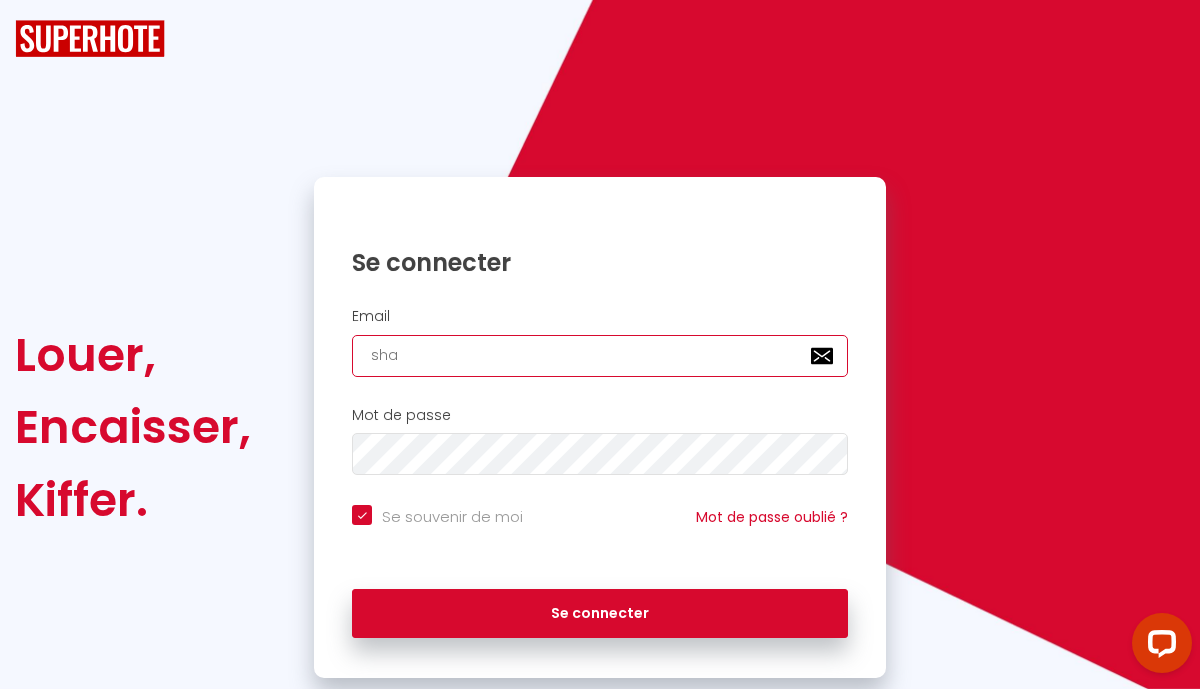 checkbox on "true" 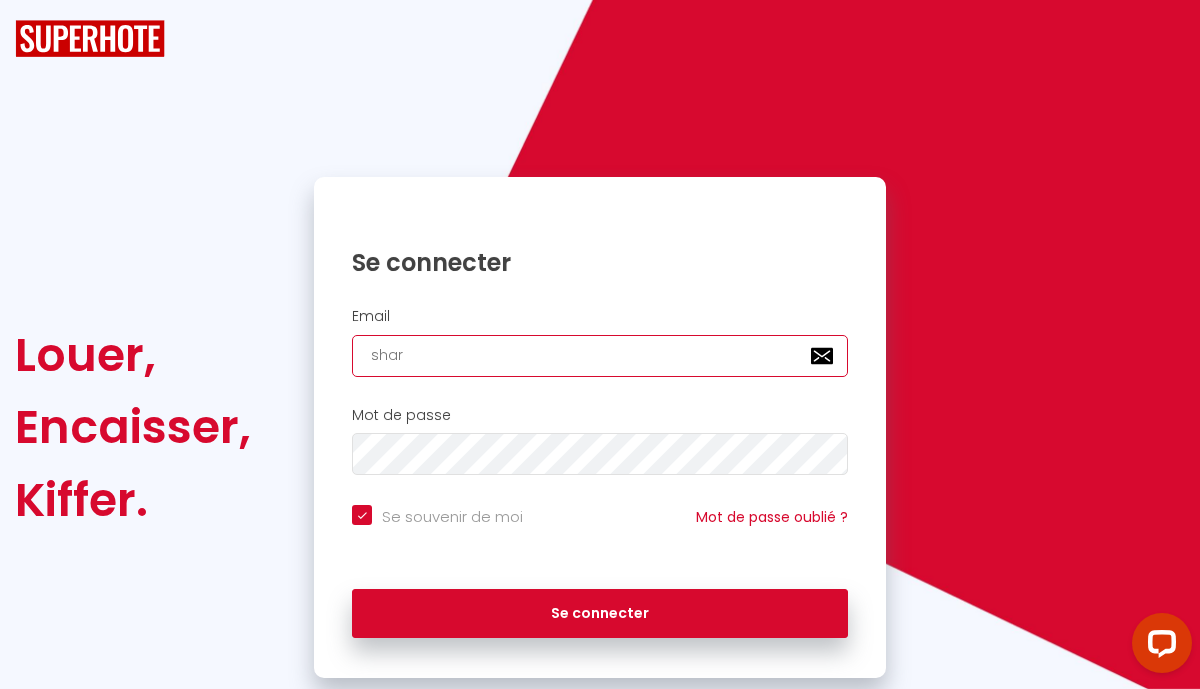 checkbox on "true" 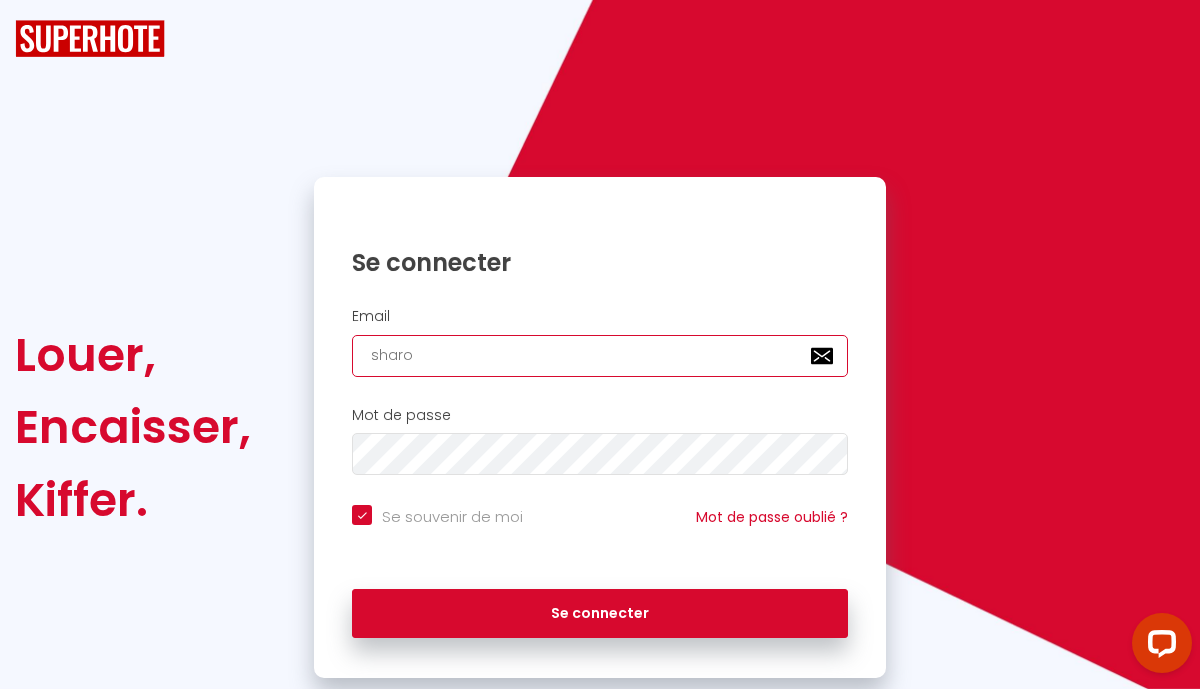 checkbox on "true" 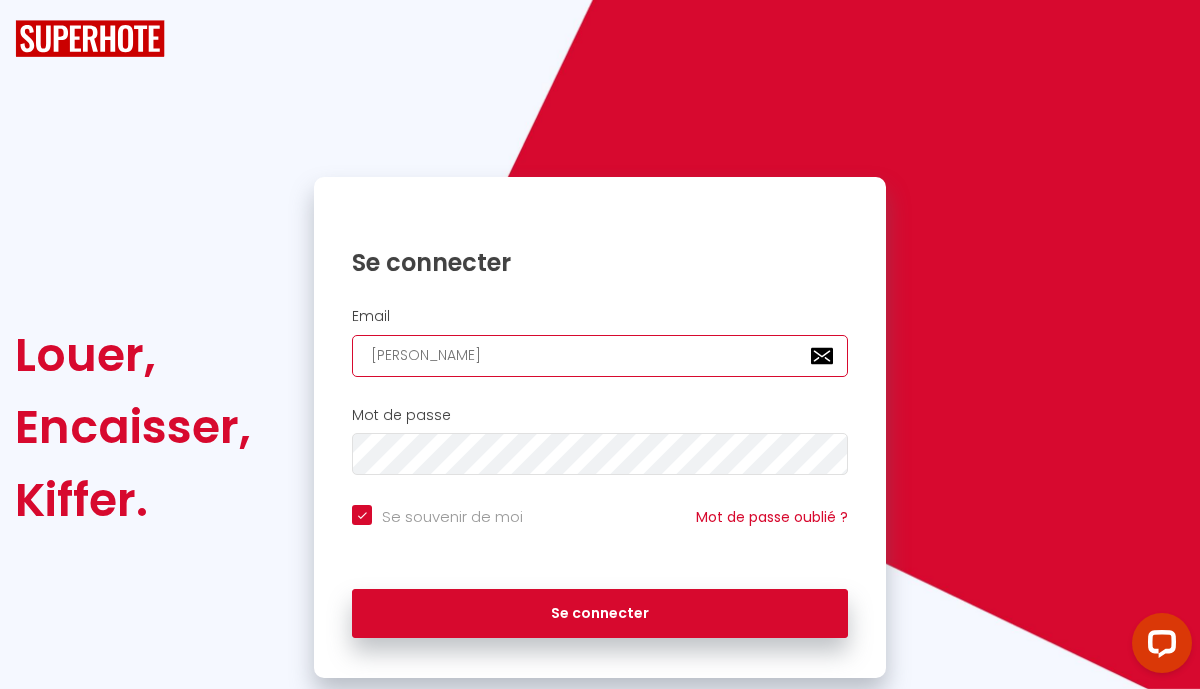 checkbox on "true" 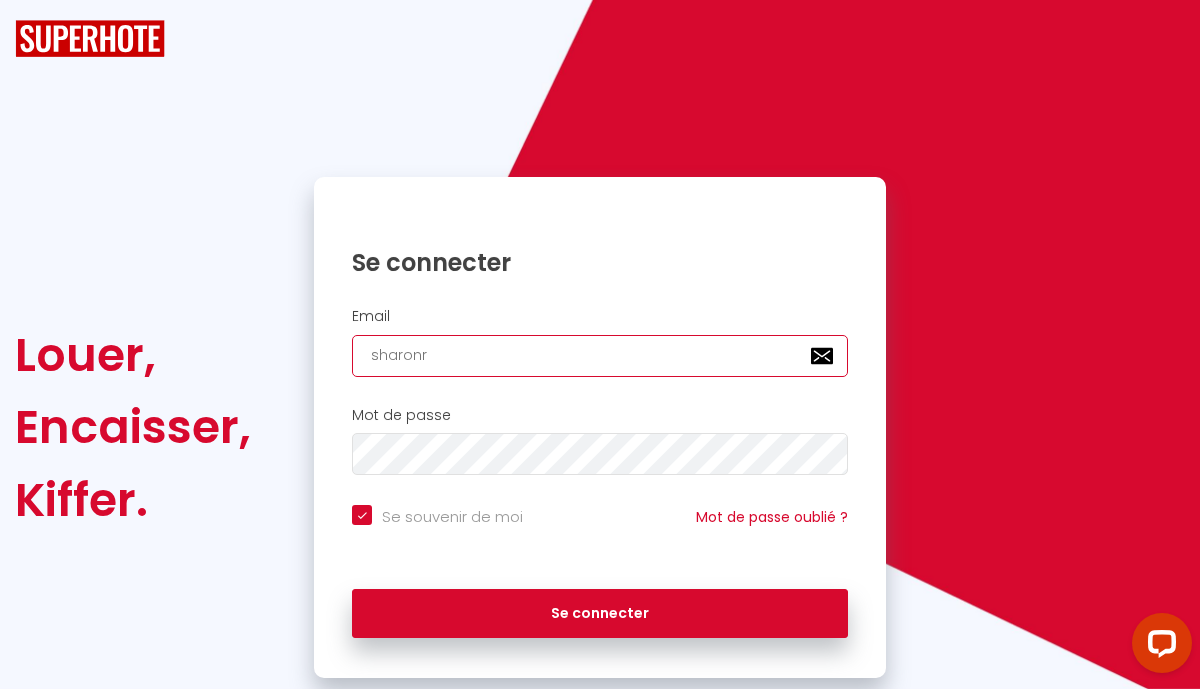 checkbox on "true" 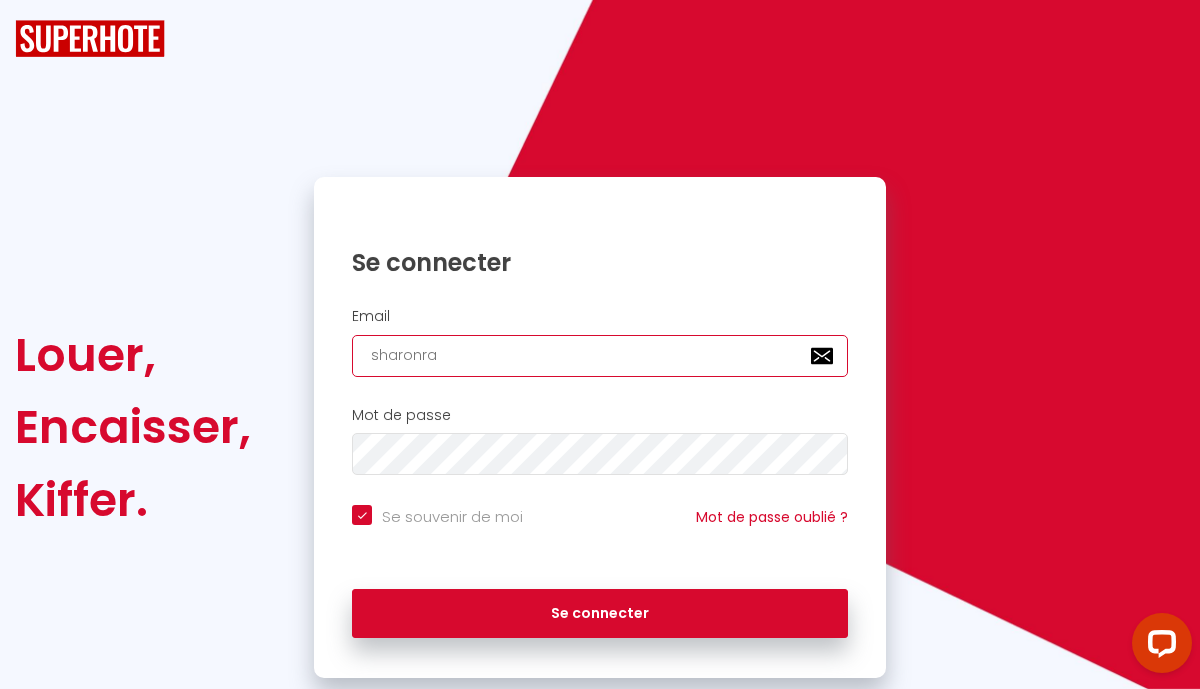 type on "sharonram" 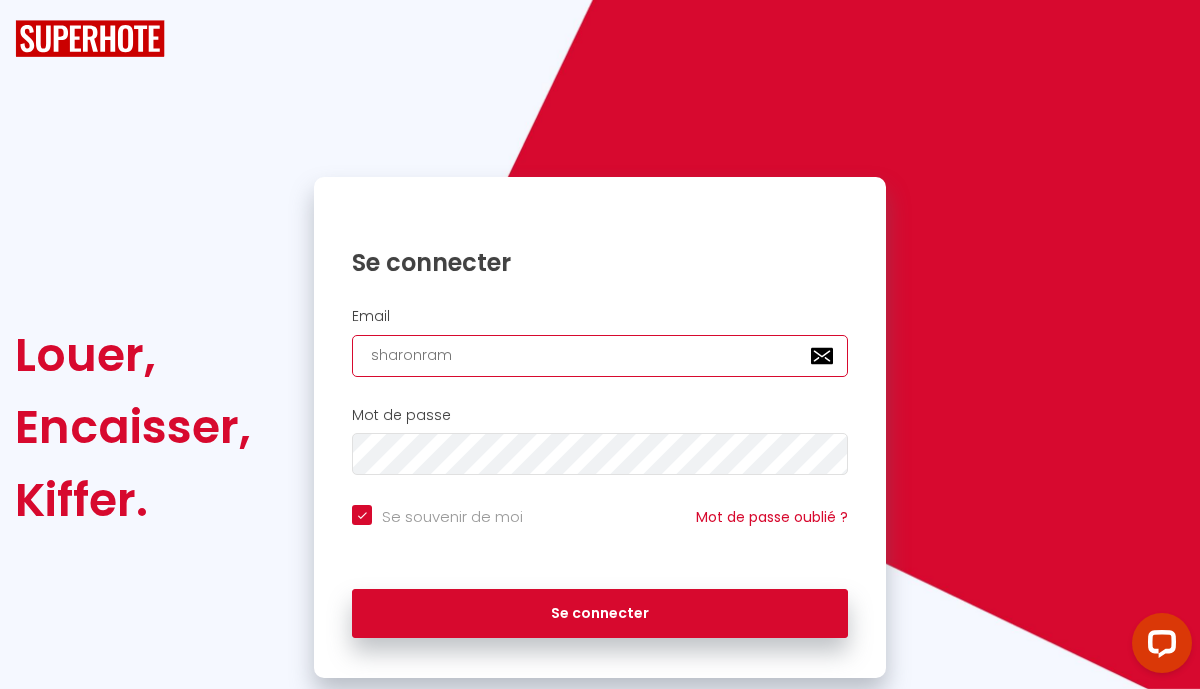 checkbox on "true" 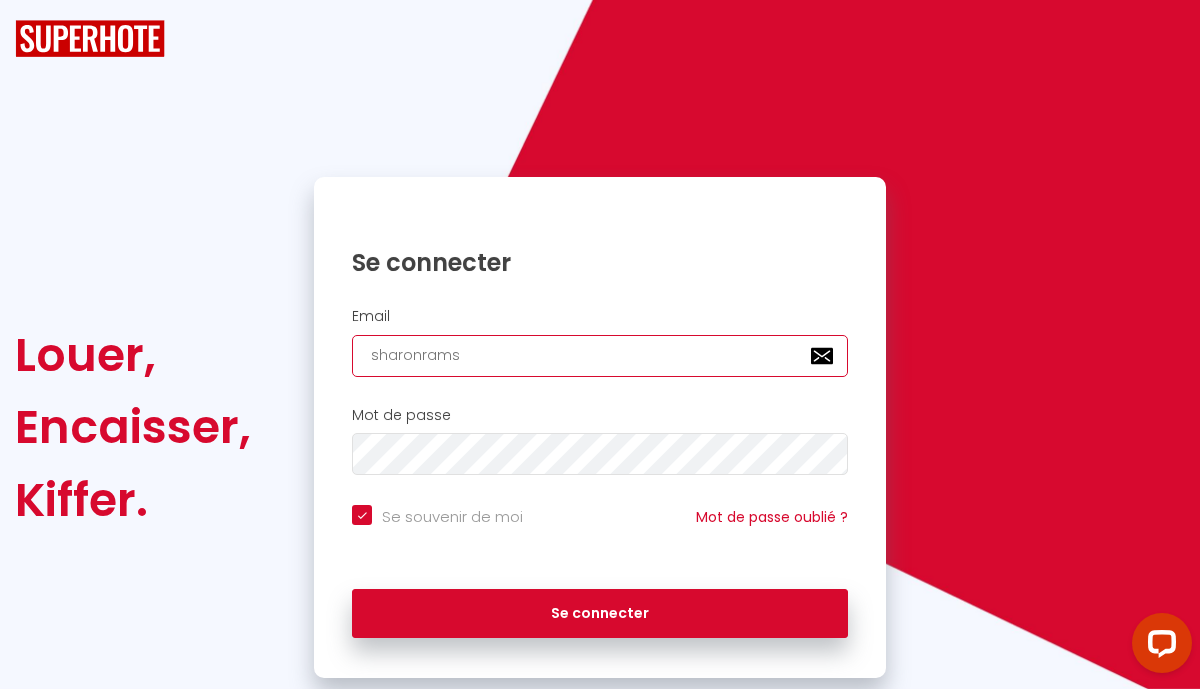 checkbox on "true" 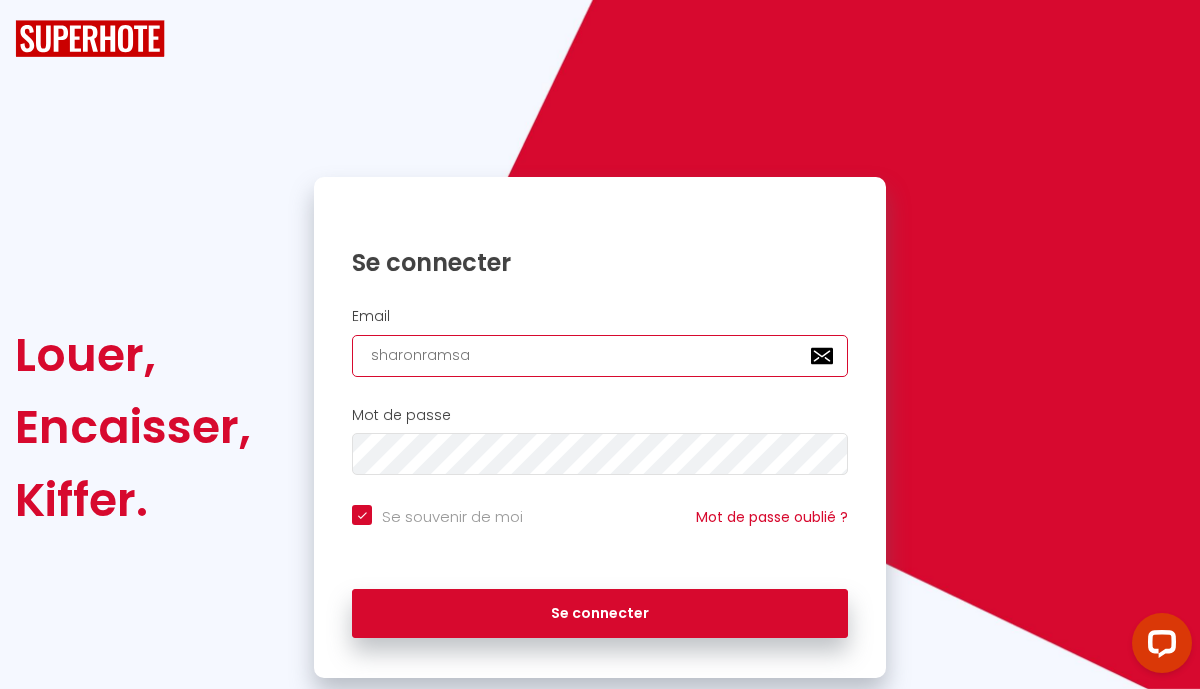 checkbox on "true" 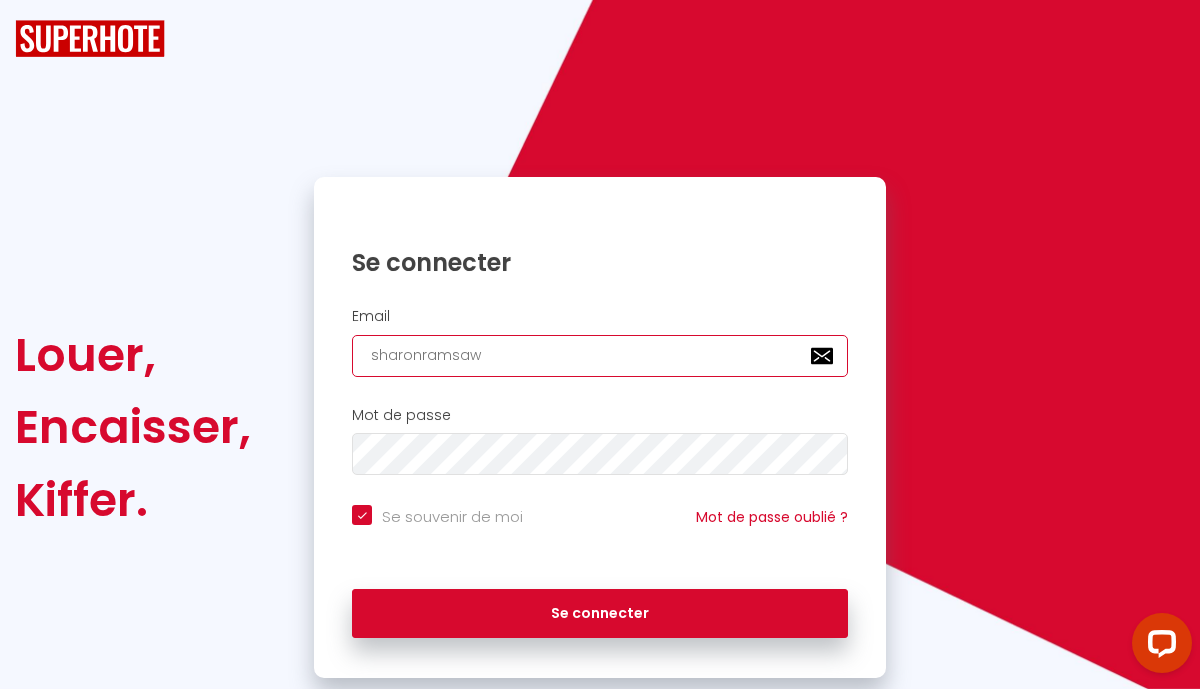 type on "sharonramsawm" 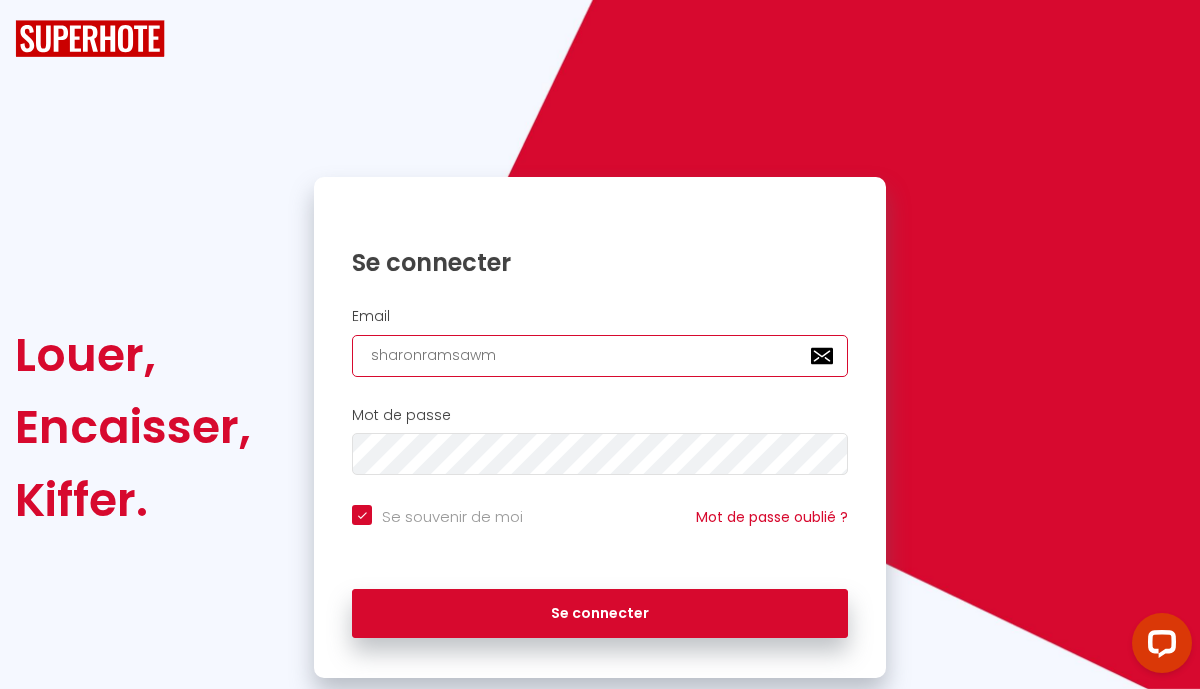 checkbox on "true" 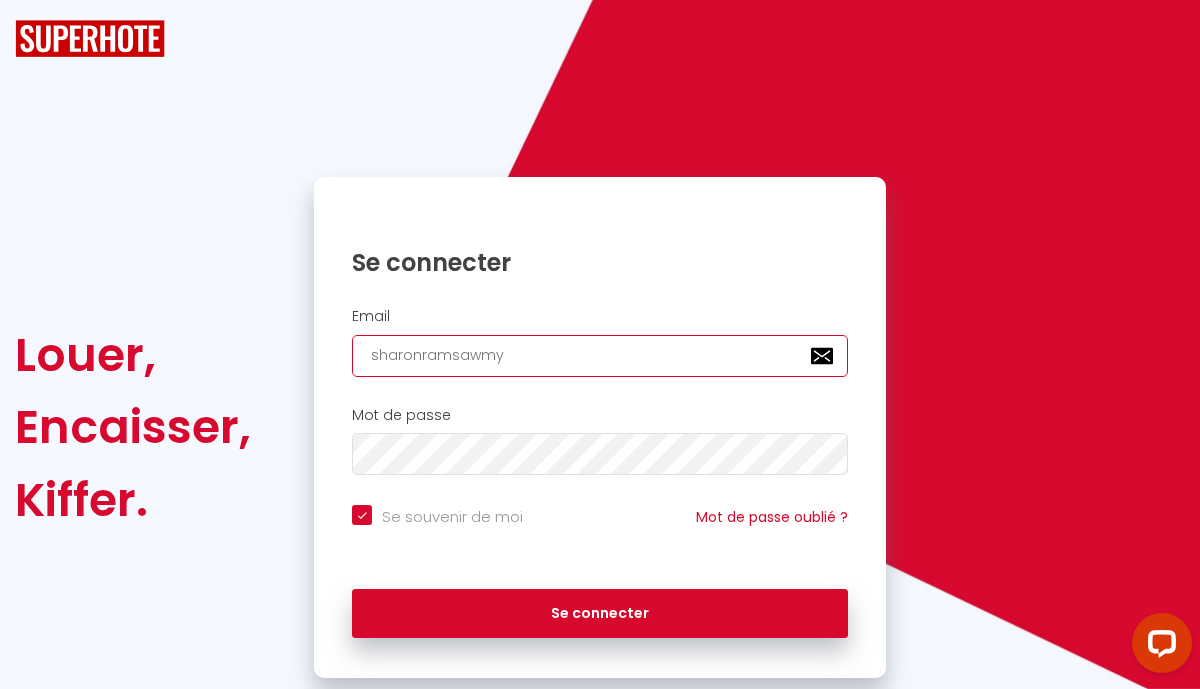 type on "sharonramsawmy@" 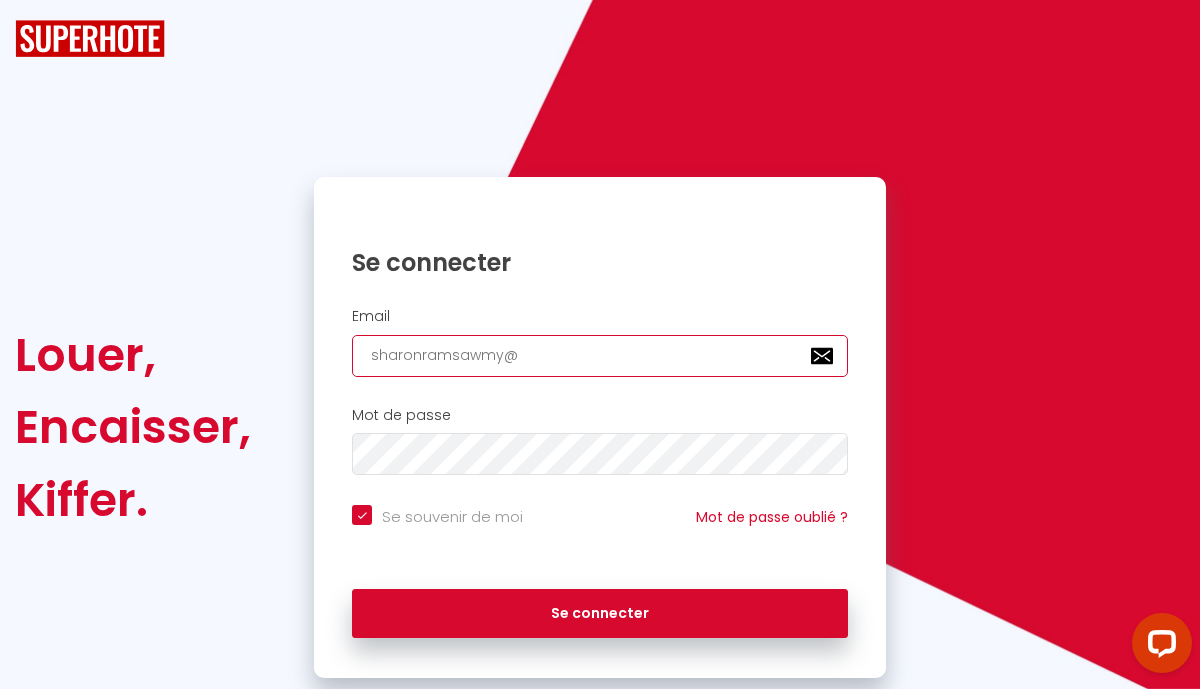 checkbox on "true" 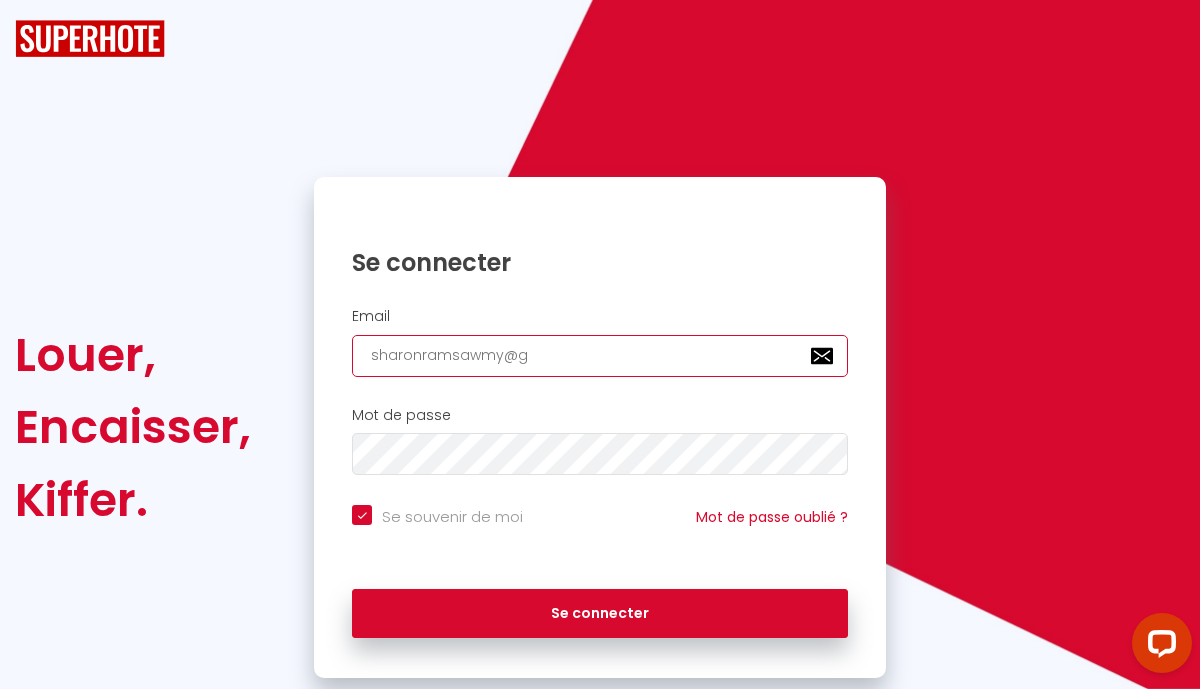 checkbox on "true" 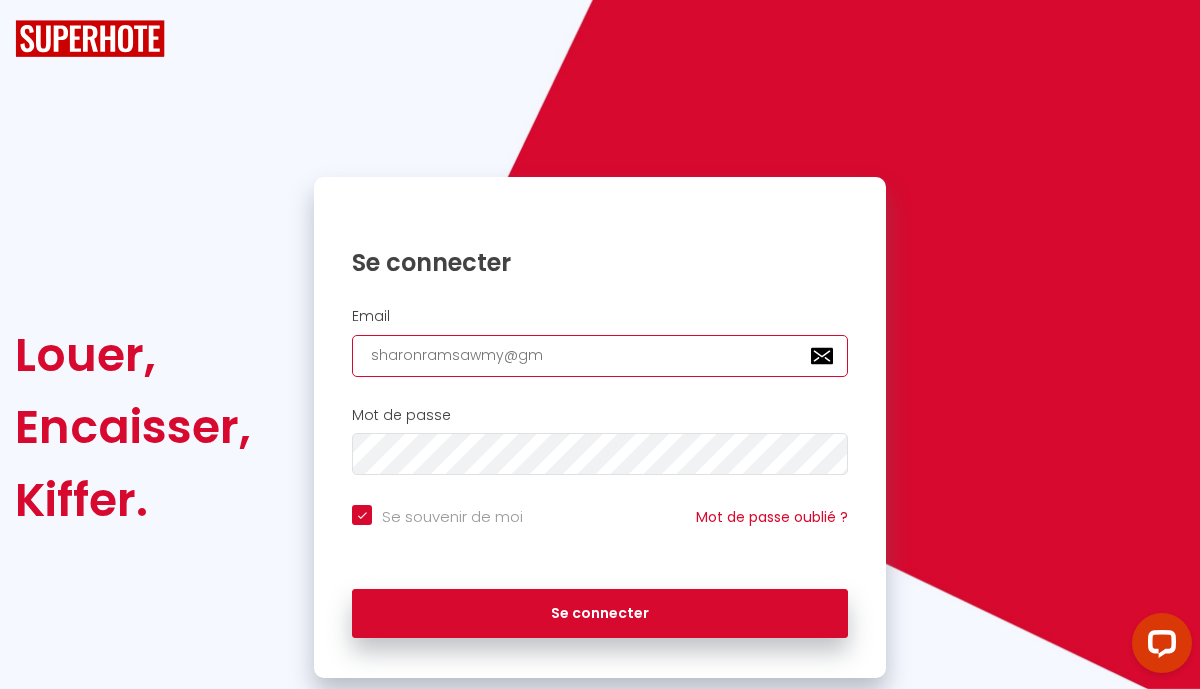 type on "sharonramsawmy@gma" 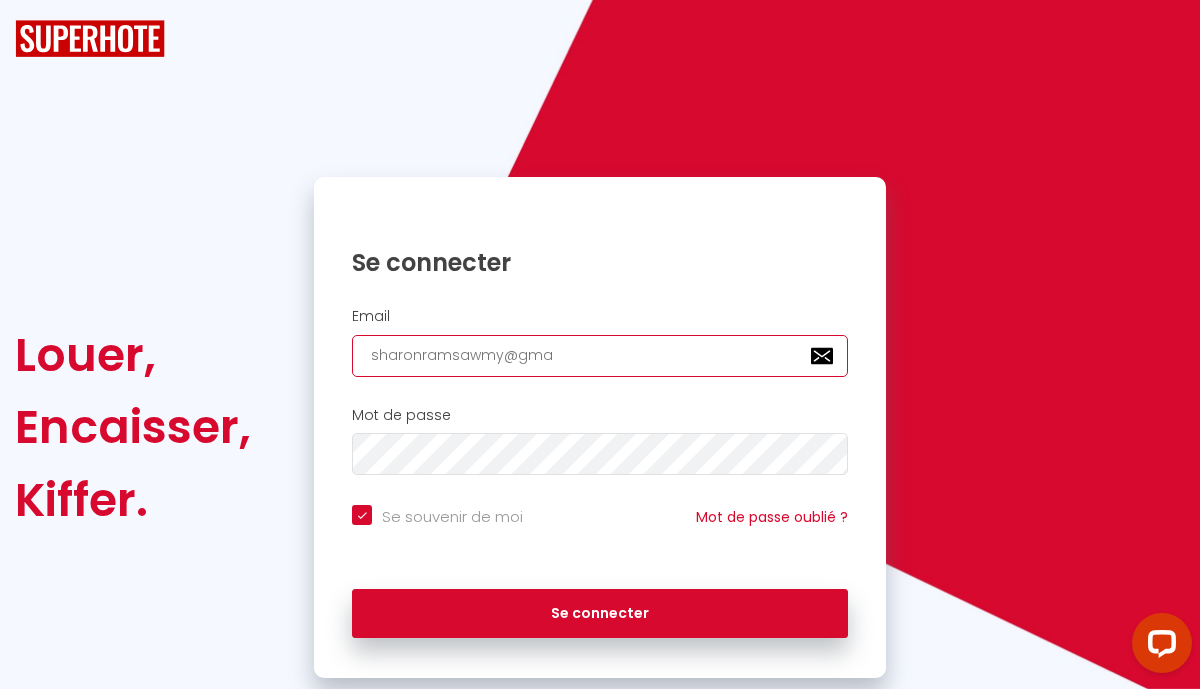checkbox on "true" 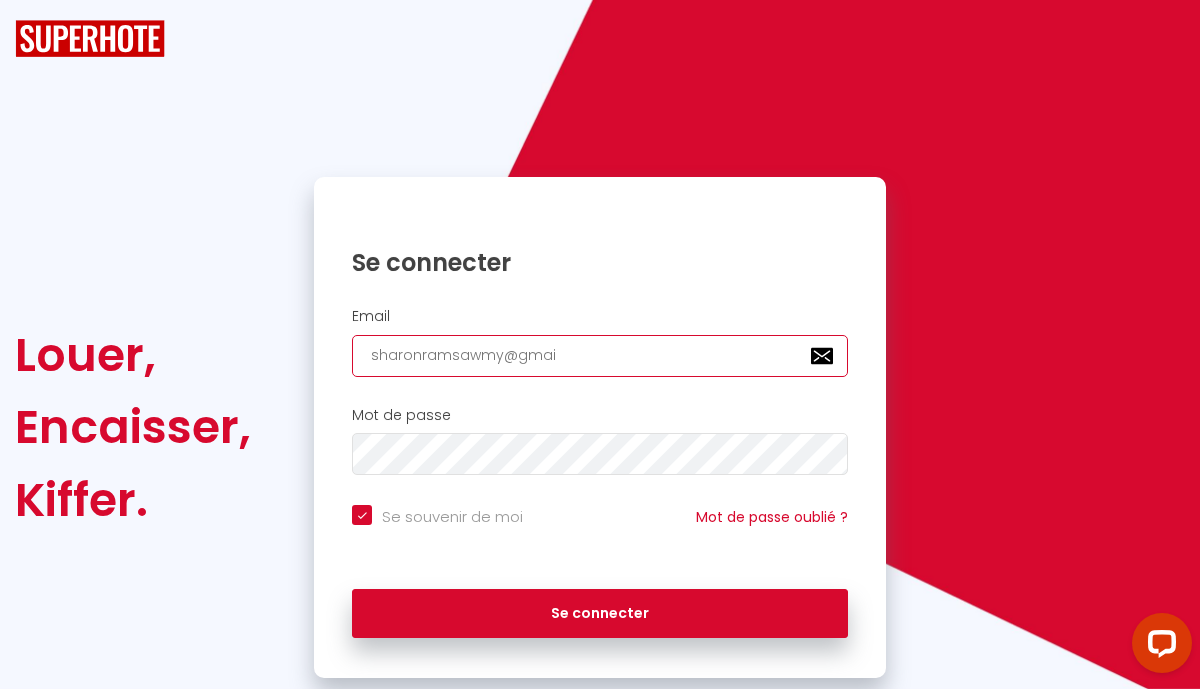 checkbox on "true" 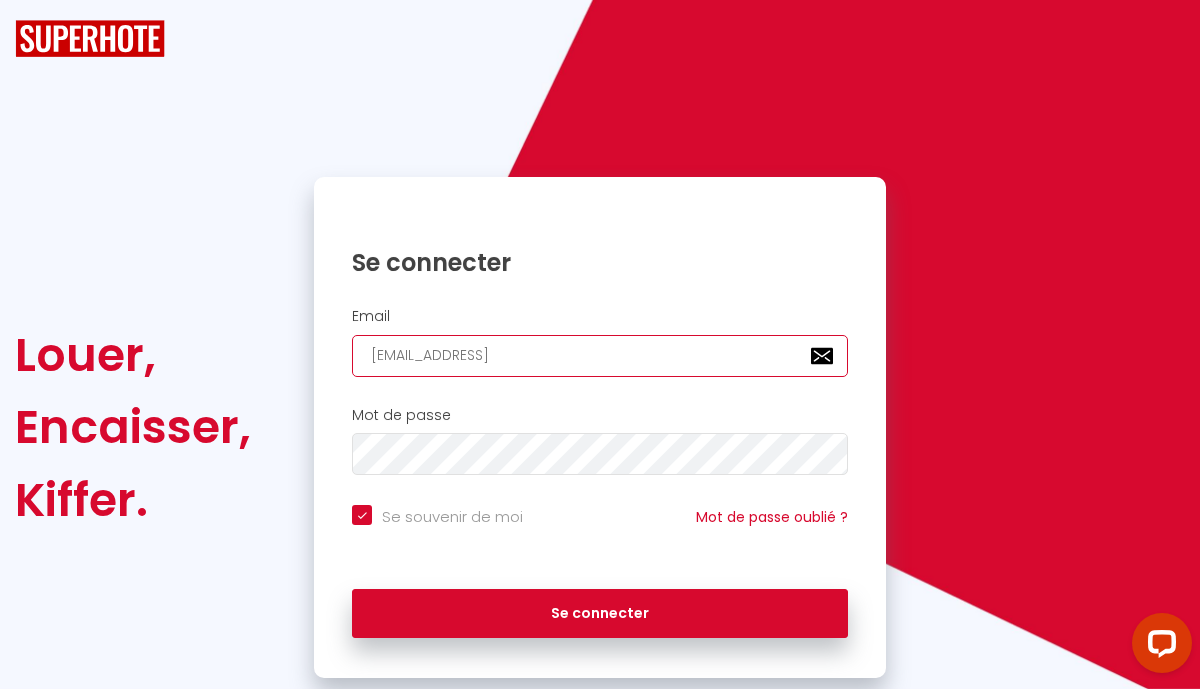 checkbox on "true" 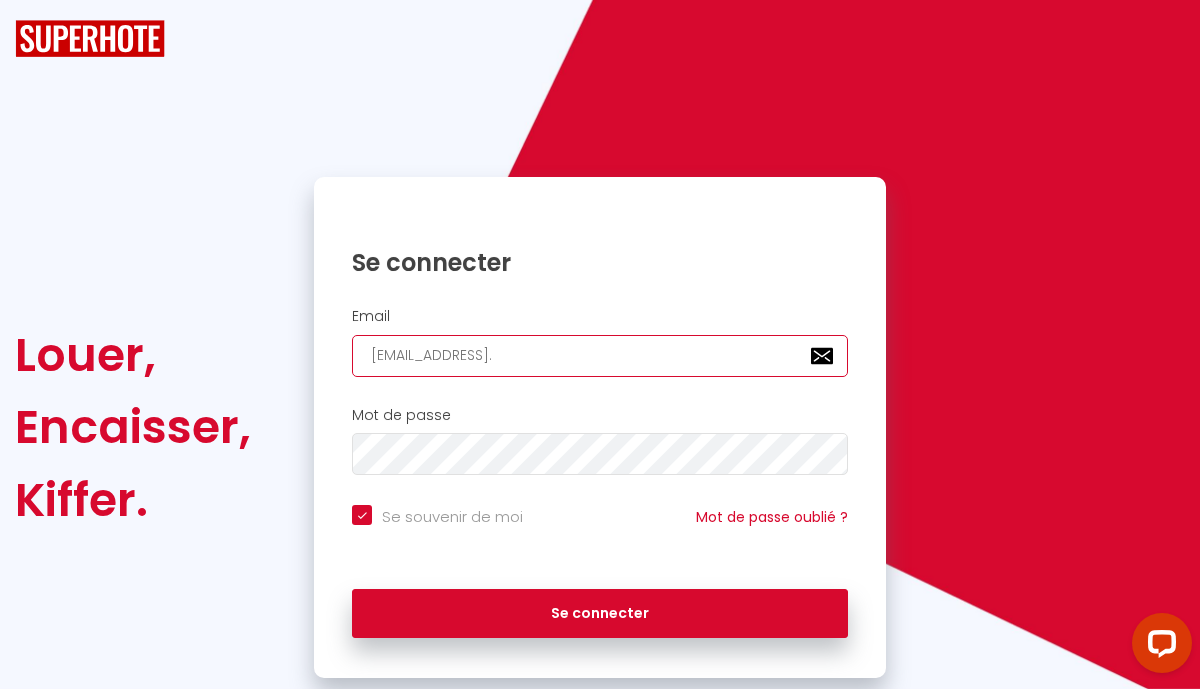 type on "sharonramsawmy@gmail.c" 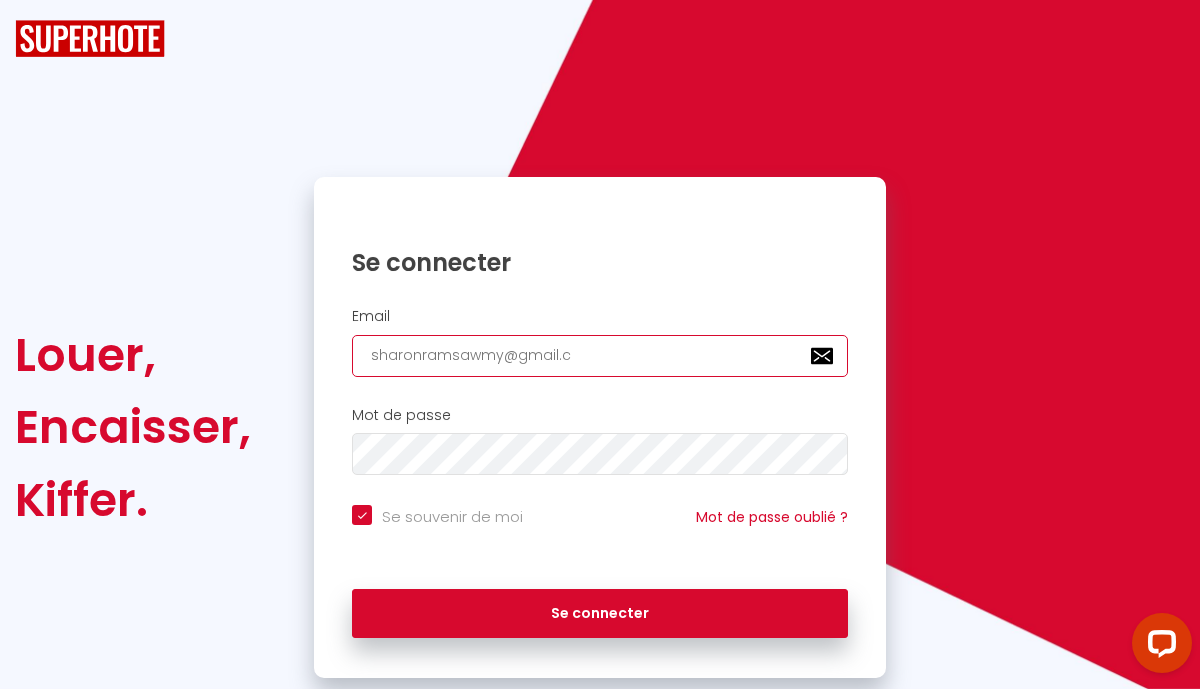 type on "[EMAIL_ADDRESS][DOMAIN_NAME]" 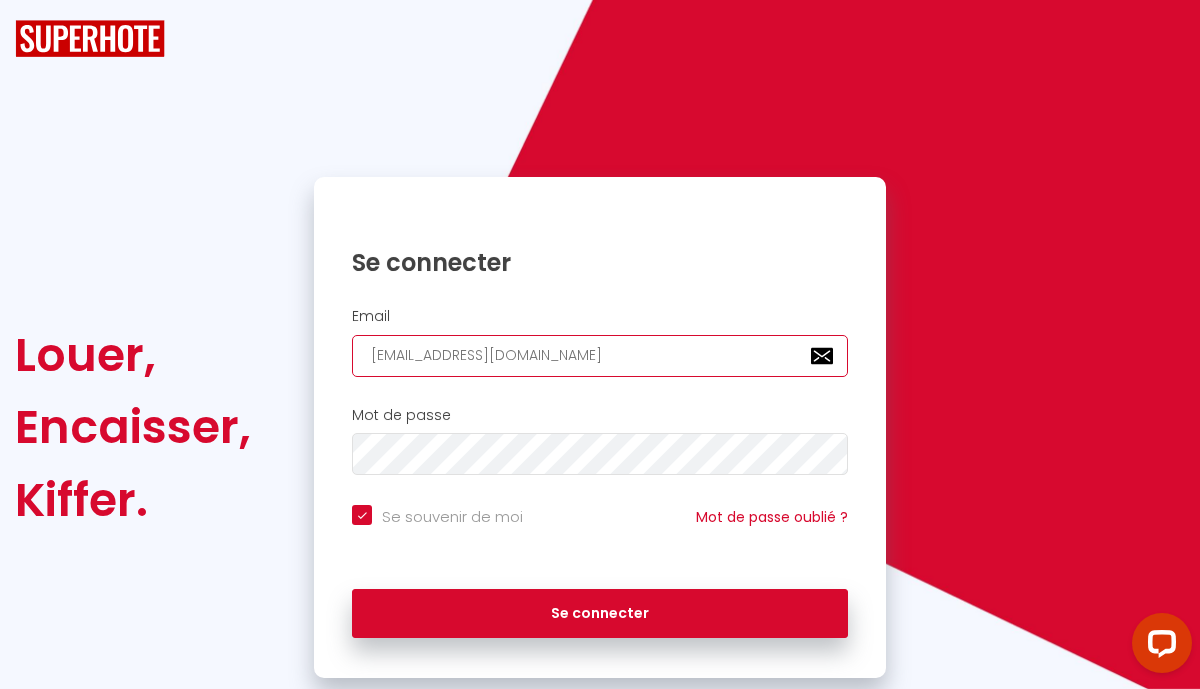 type on "[EMAIL_ADDRESS][DOMAIN_NAME]" 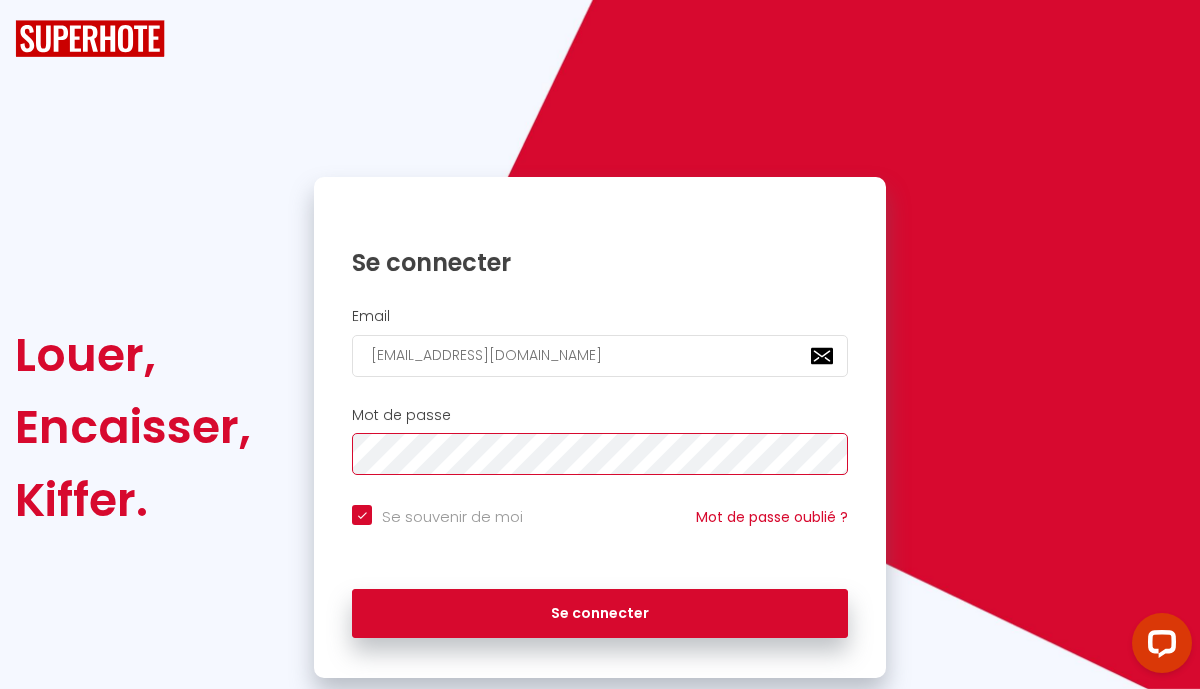 click on "Mot de passe" at bounding box center [600, 441] 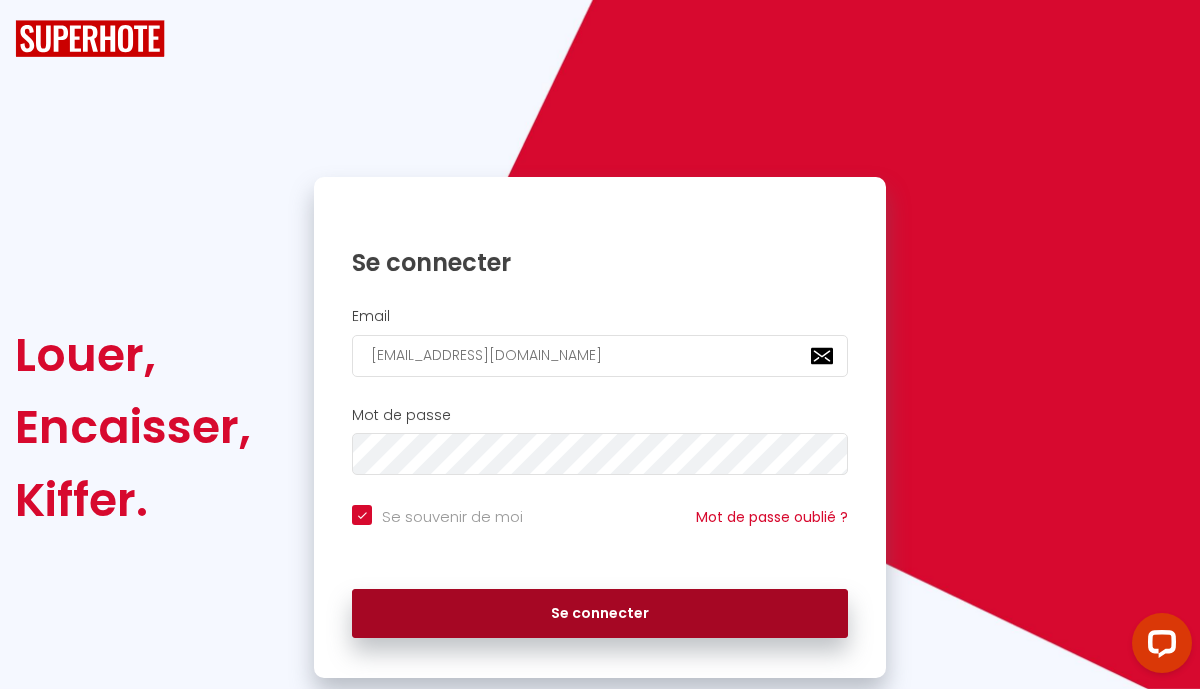 click on "Se connecter" at bounding box center [600, 614] 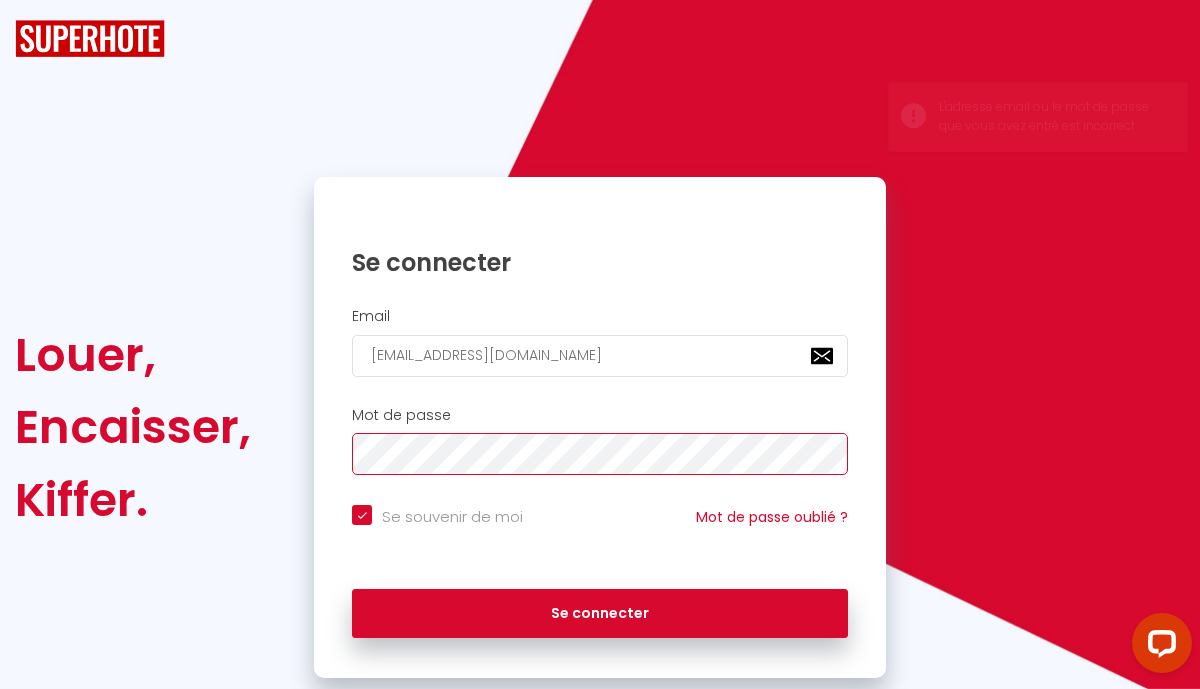 click on "Mot de passe" at bounding box center [600, 441] 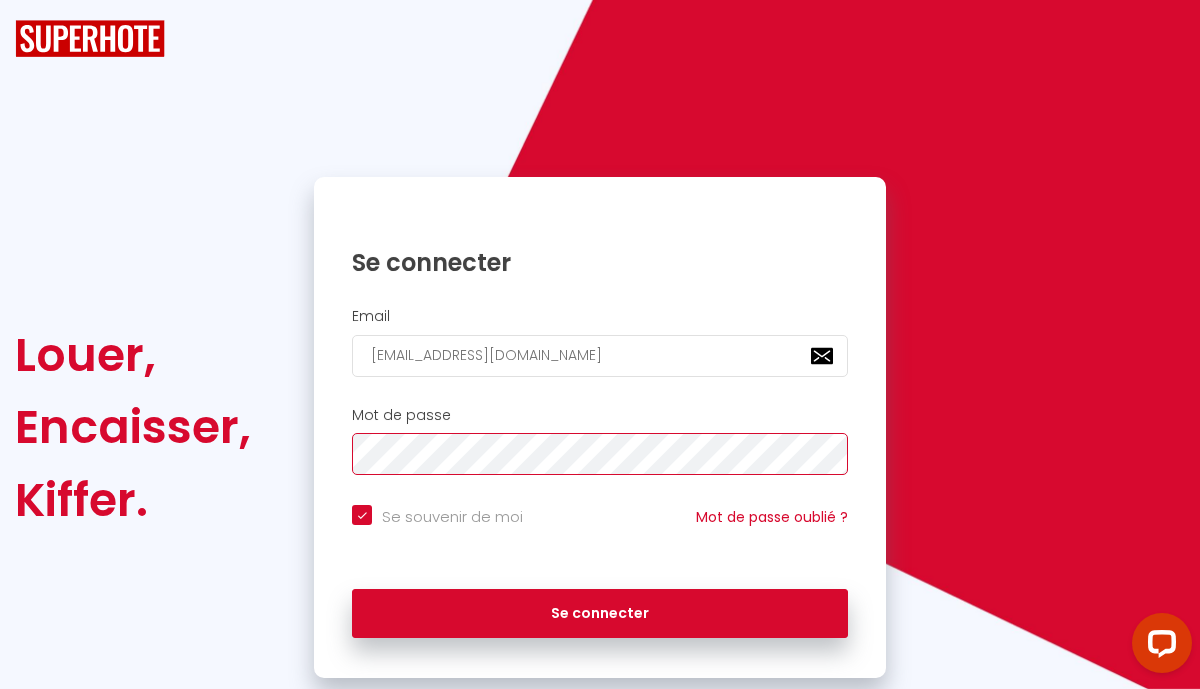 click on "Se connecter" at bounding box center [600, 614] 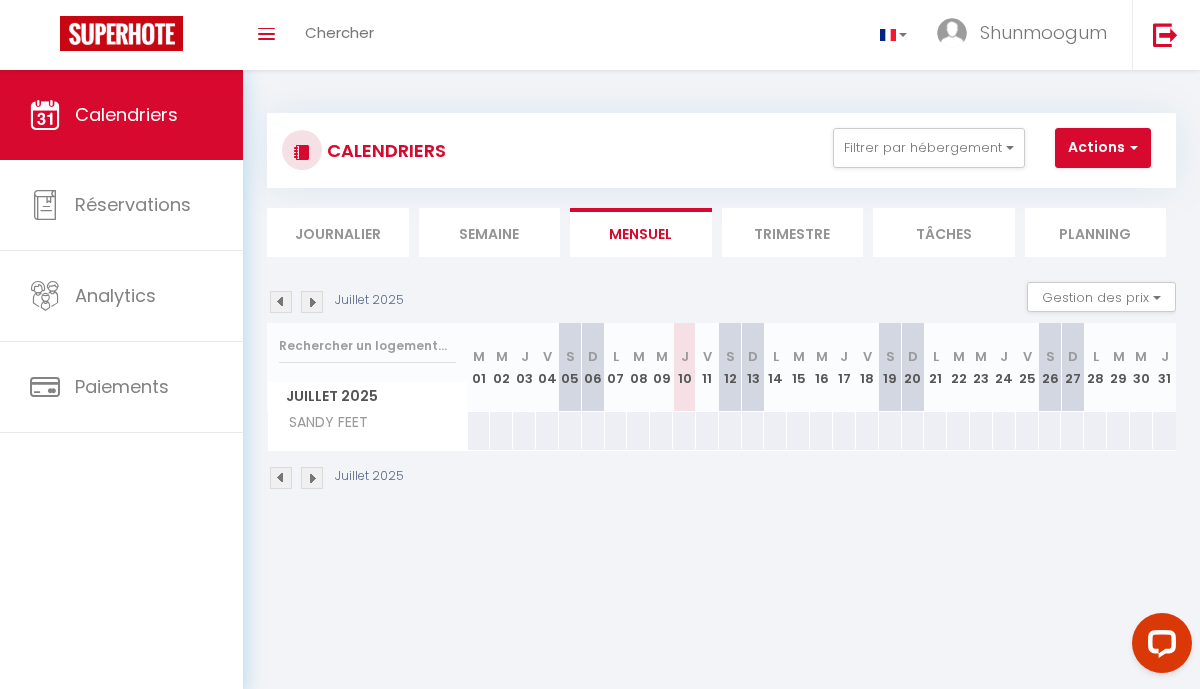 click at bounding box center (312, 302) 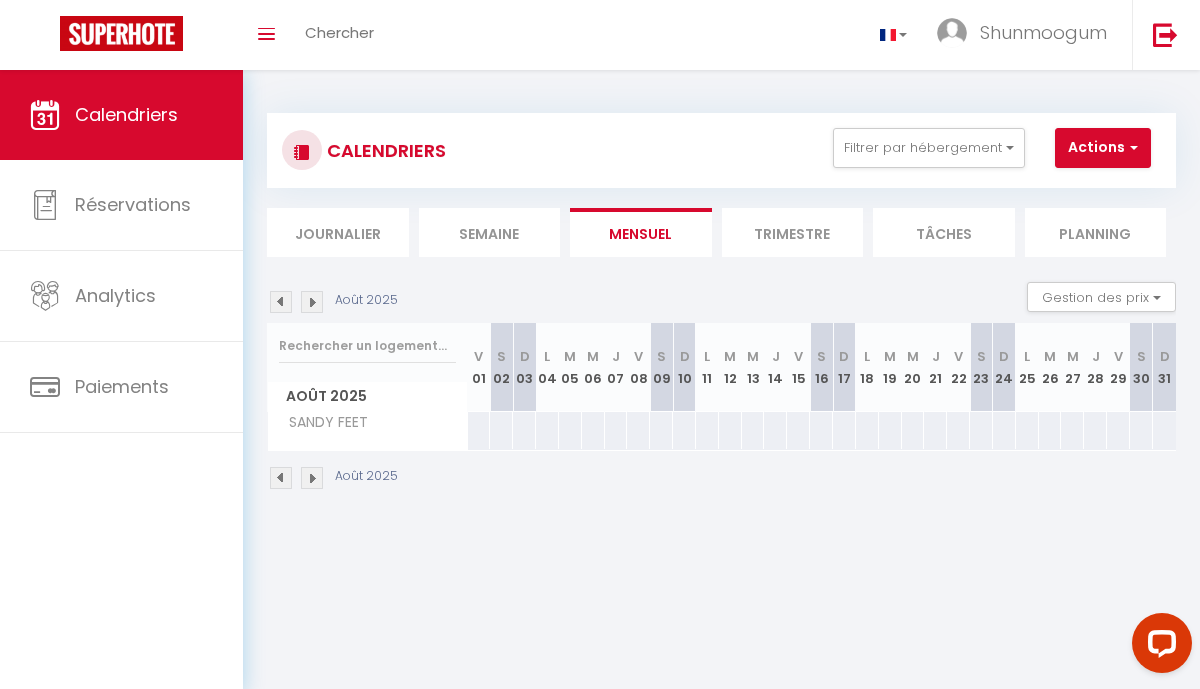 click at bounding box center [312, 302] 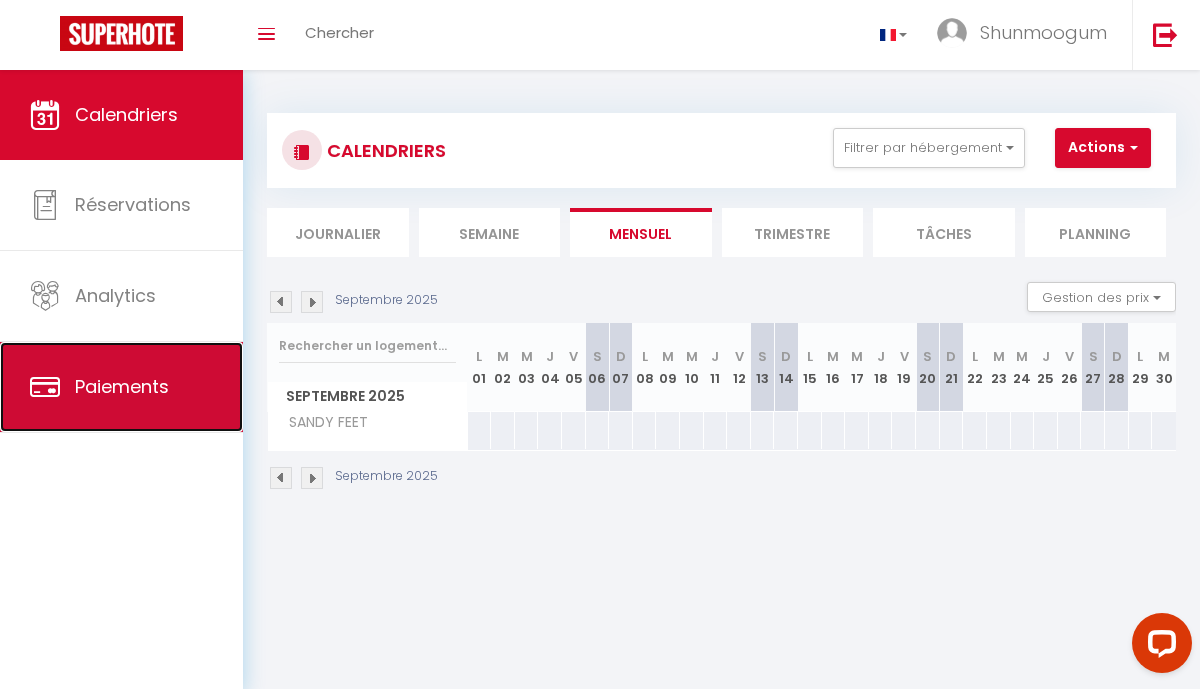 click on "Paiements" at bounding box center [121, 387] 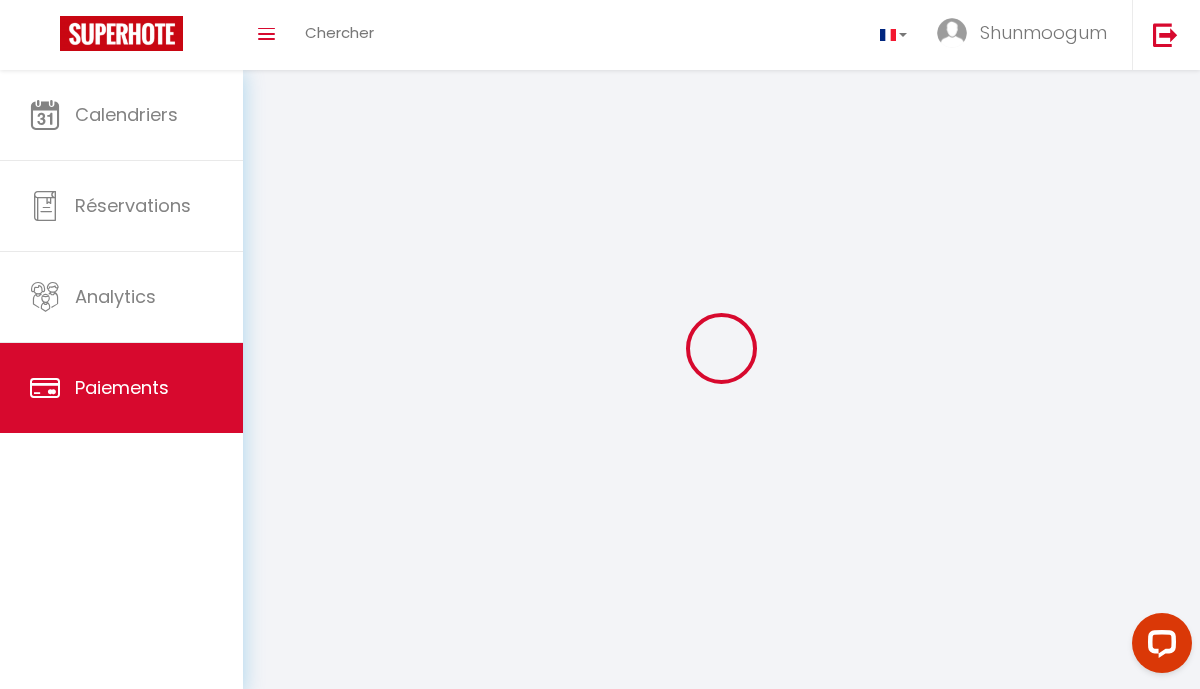select on "2" 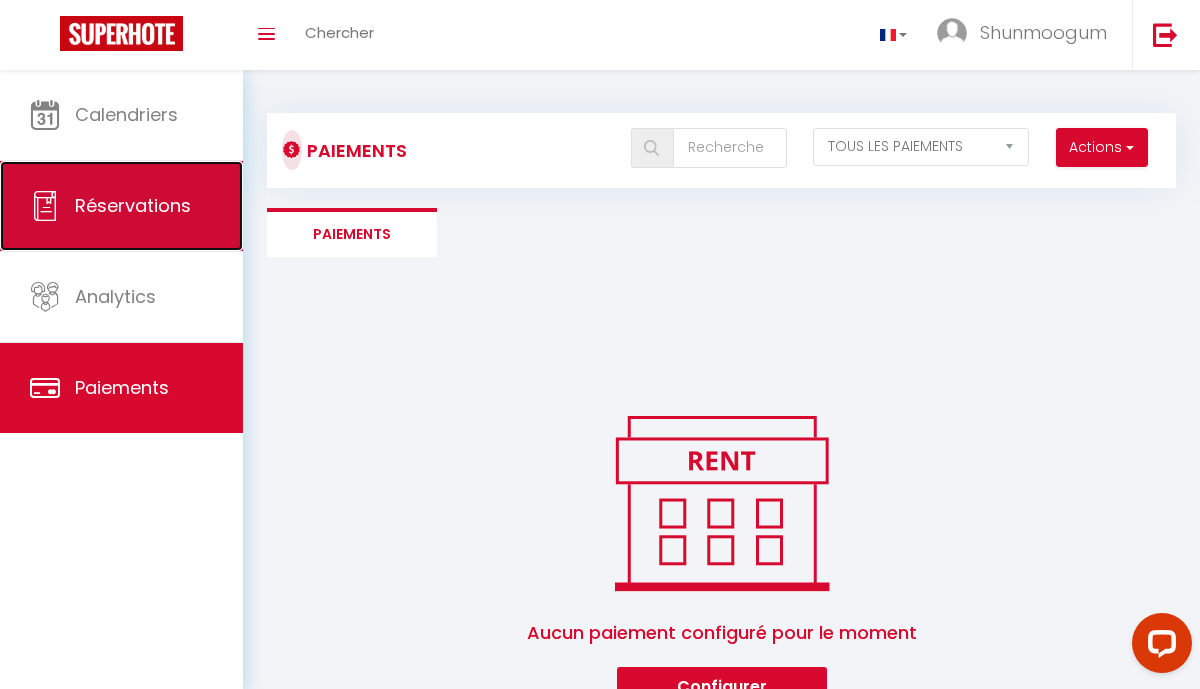 click on "Réservations" at bounding box center (133, 205) 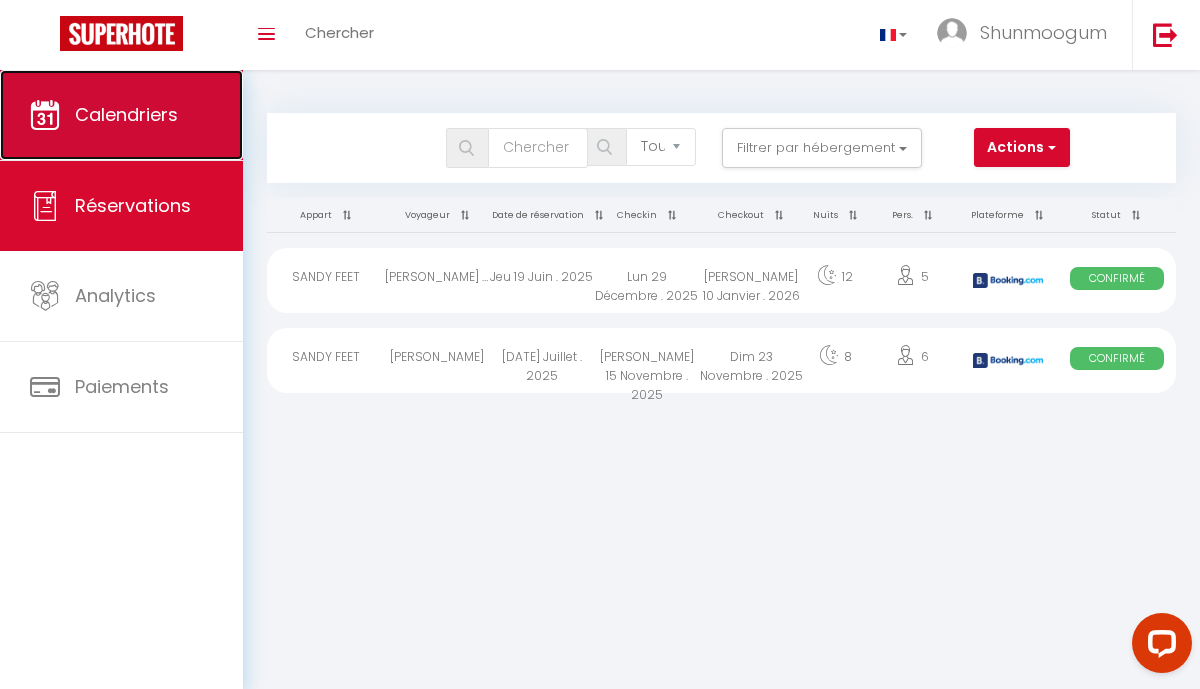 click on "Calendriers" at bounding box center (126, 114) 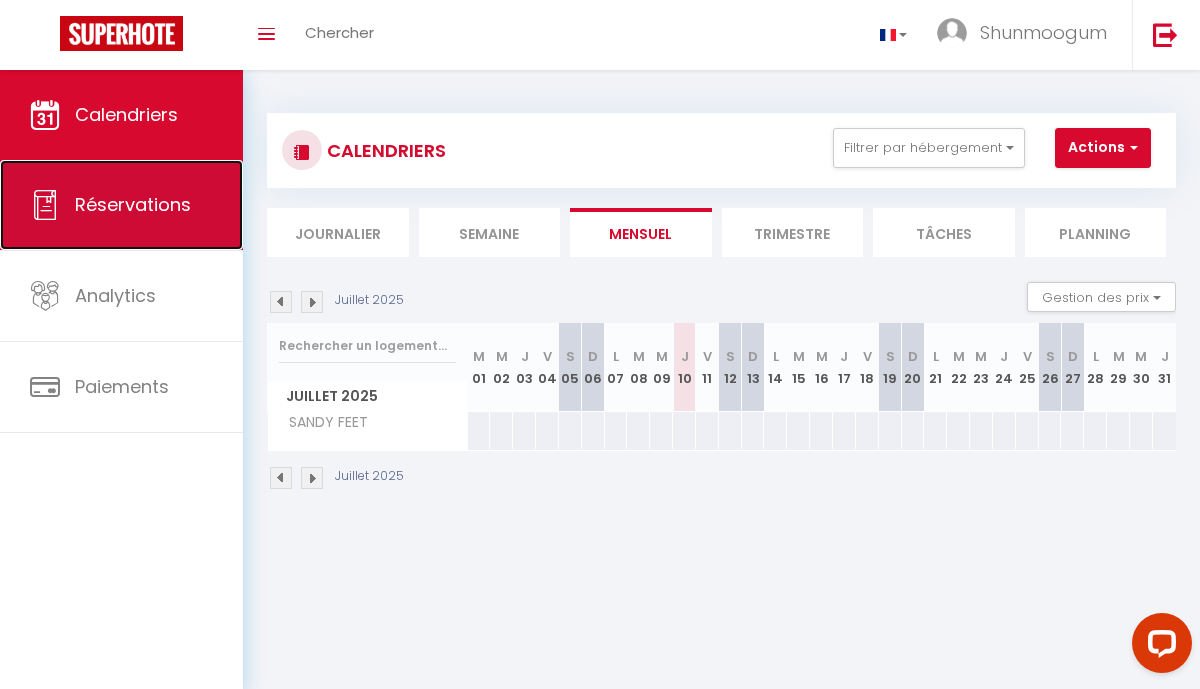 click on "Réservations" at bounding box center (133, 204) 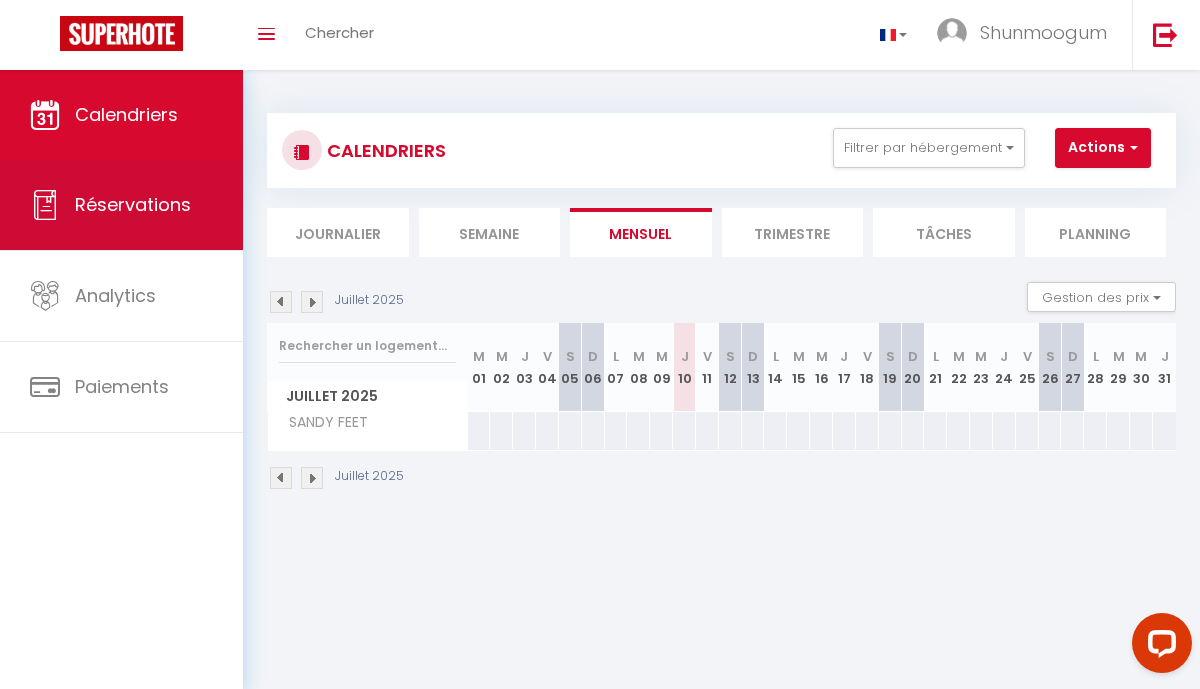 select on "not_cancelled" 